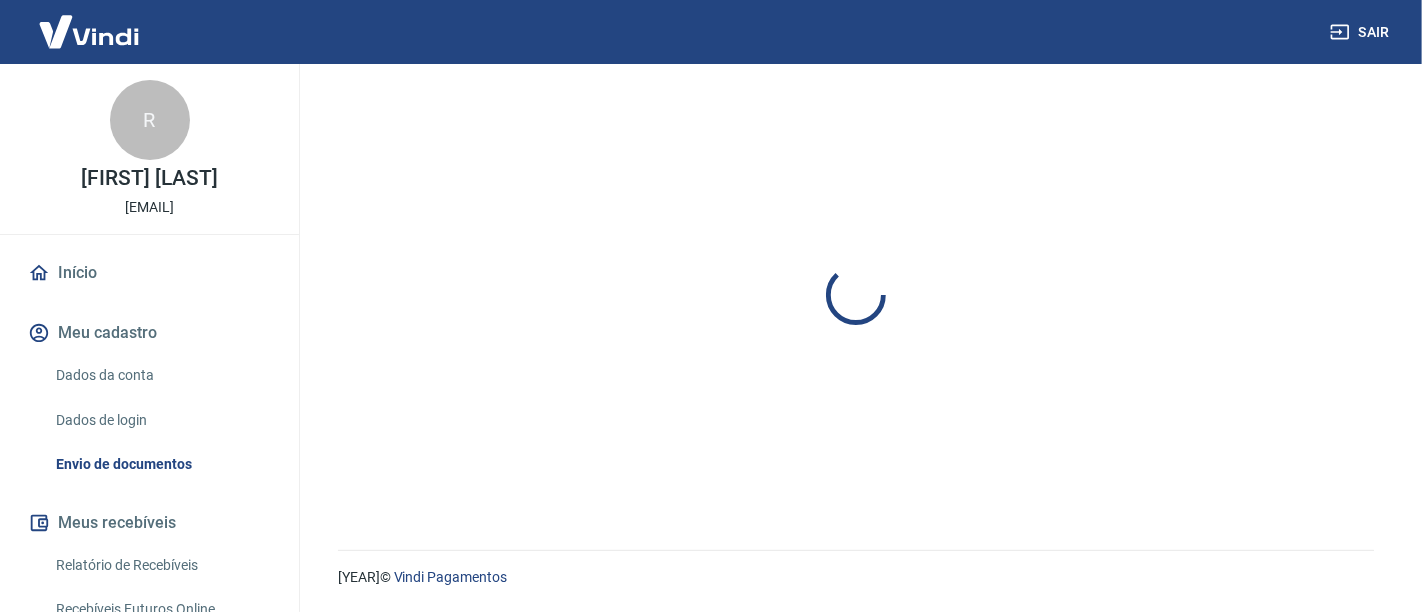scroll, scrollTop: 0, scrollLeft: 0, axis: both 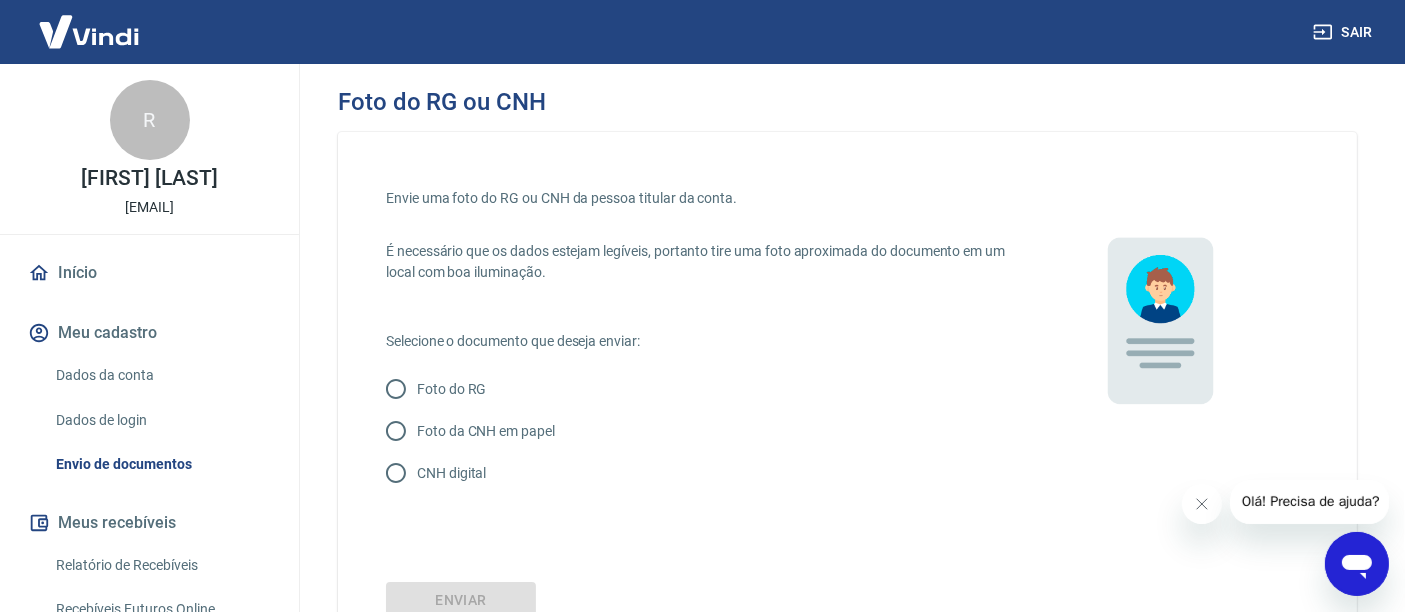 click at bounding box center (702, -242) 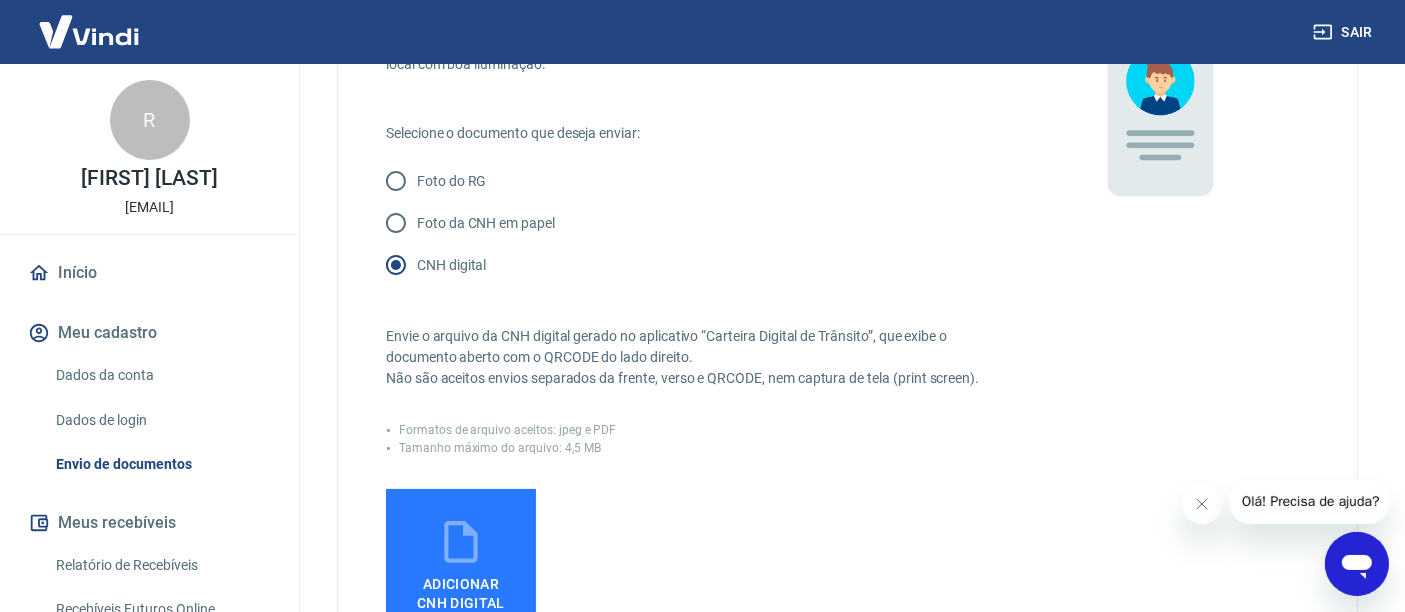 scroll, scrollTop: 333, scrollLeft: 0, axis: vertical 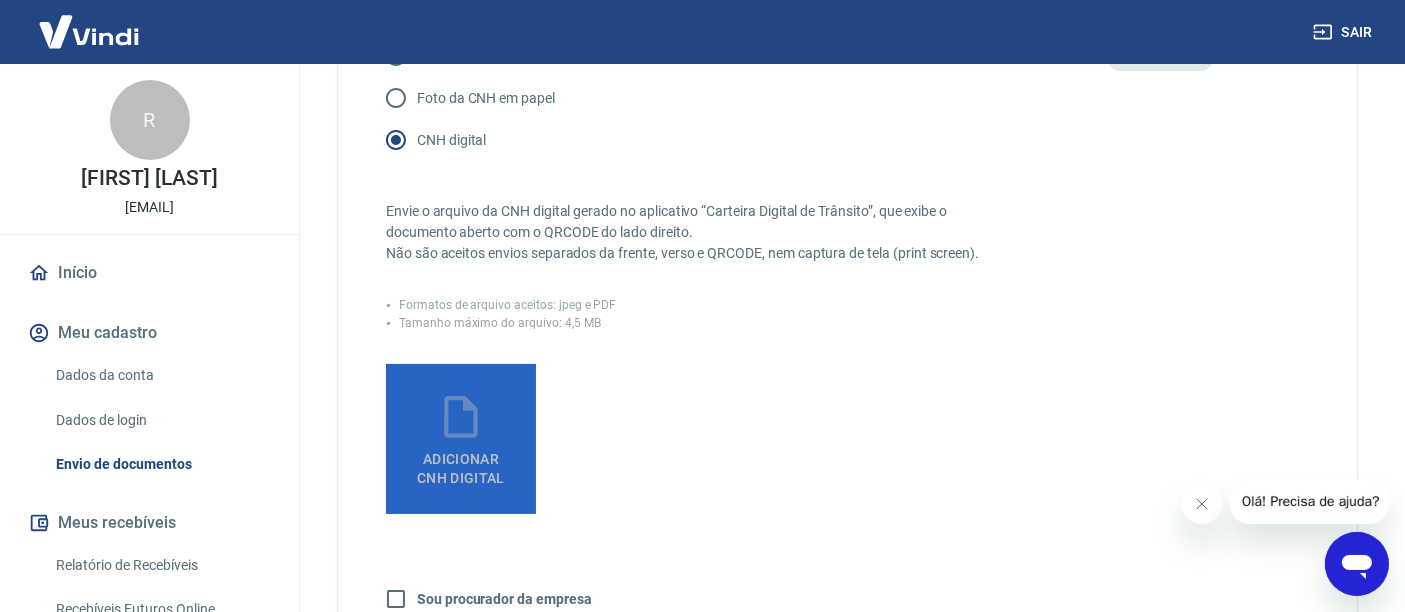 click at bounding box center [461, 417] 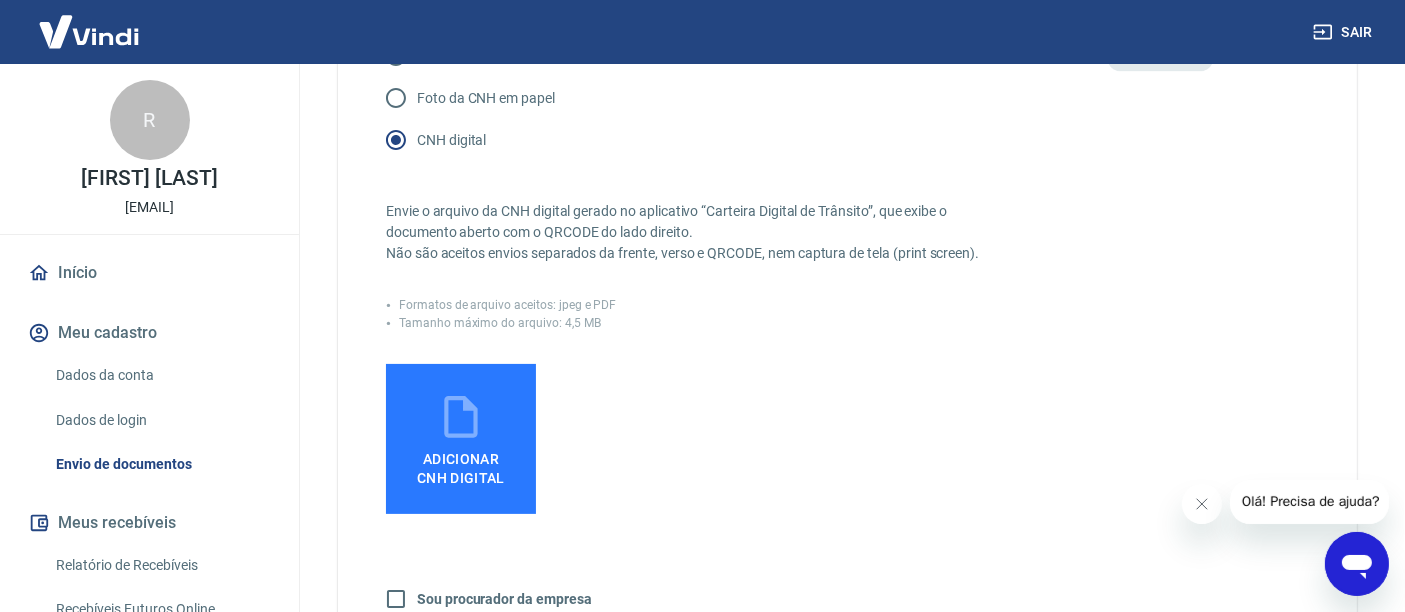 scroll, scrollTop: 0, scrollLeft: 0, axis: both 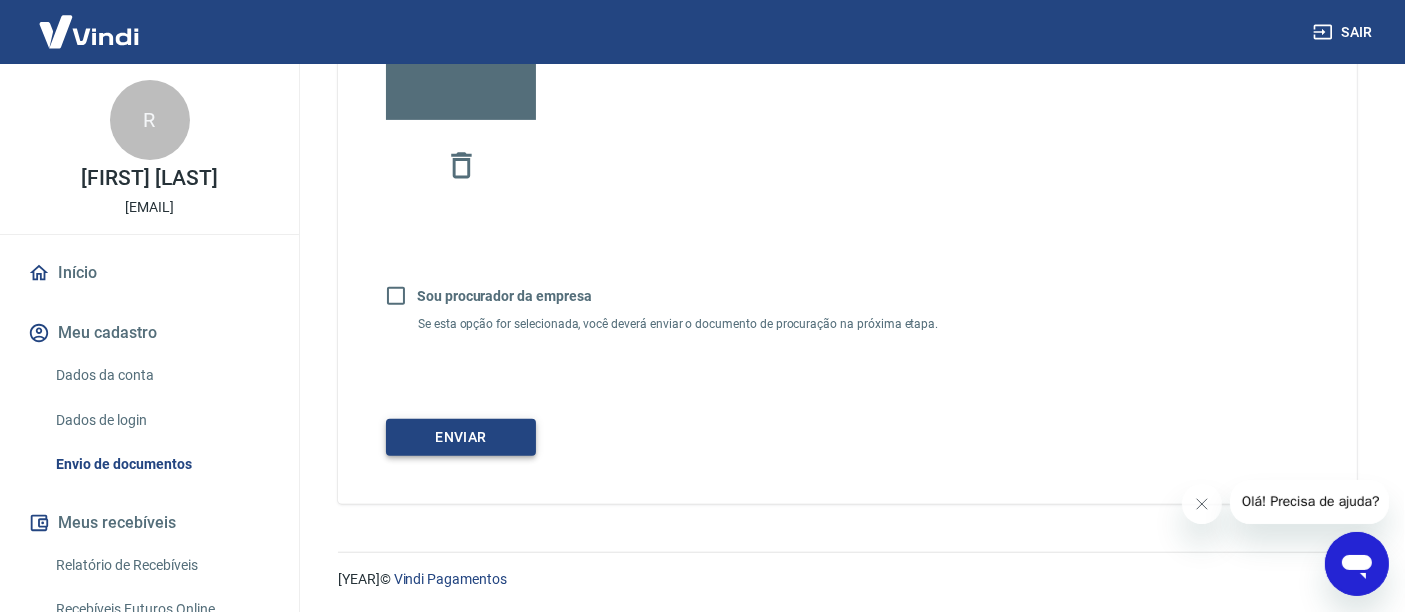 click on "Enviar" at bounding box center (461, 437) 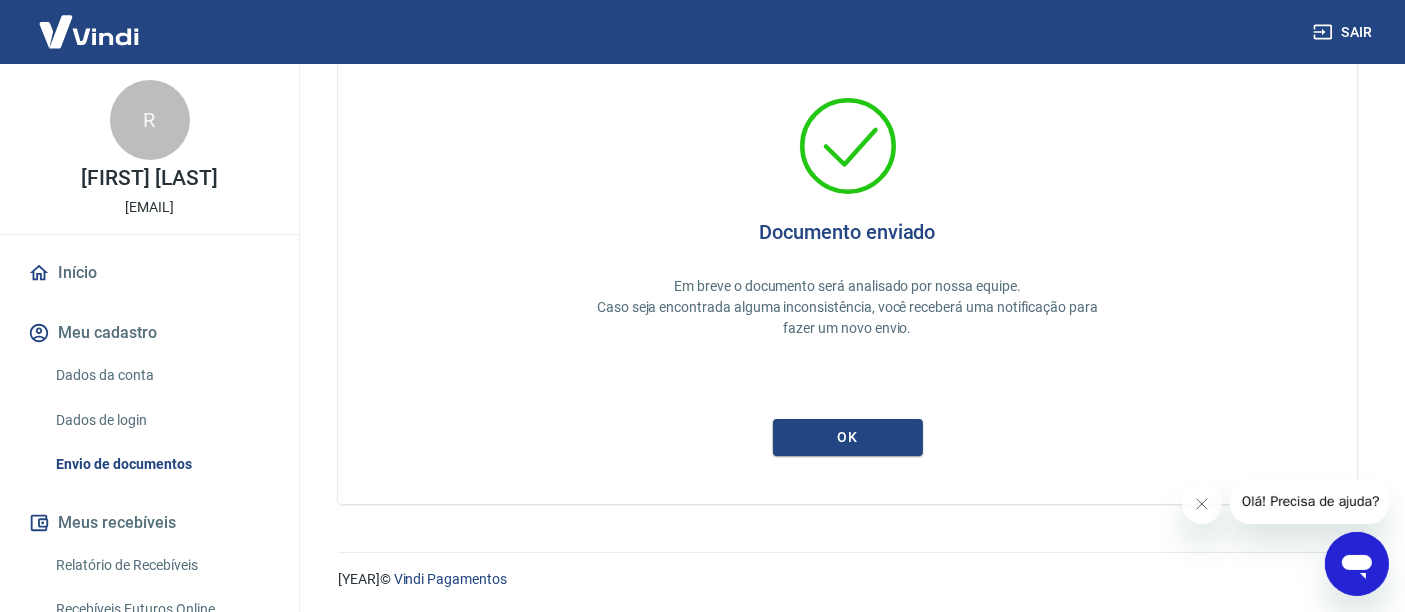 scroll, scrollTop: 0, scrollLeft: 0, axis: both 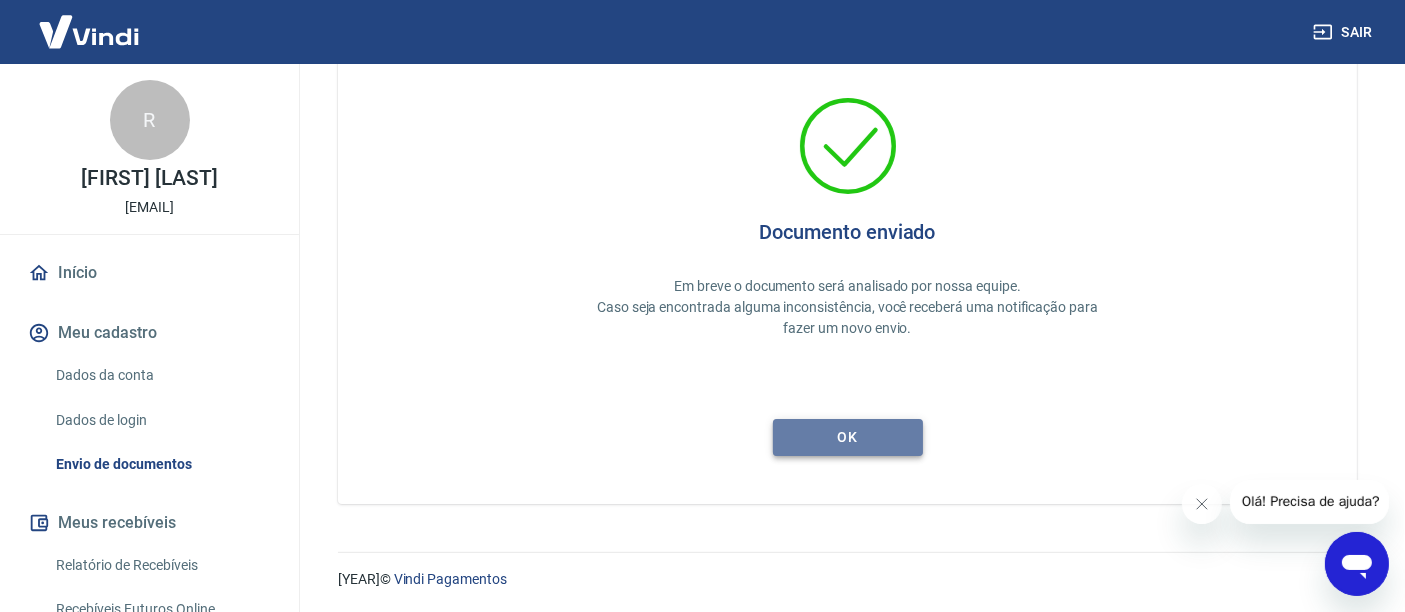 click on "ok" at bounding box center (848, 437) 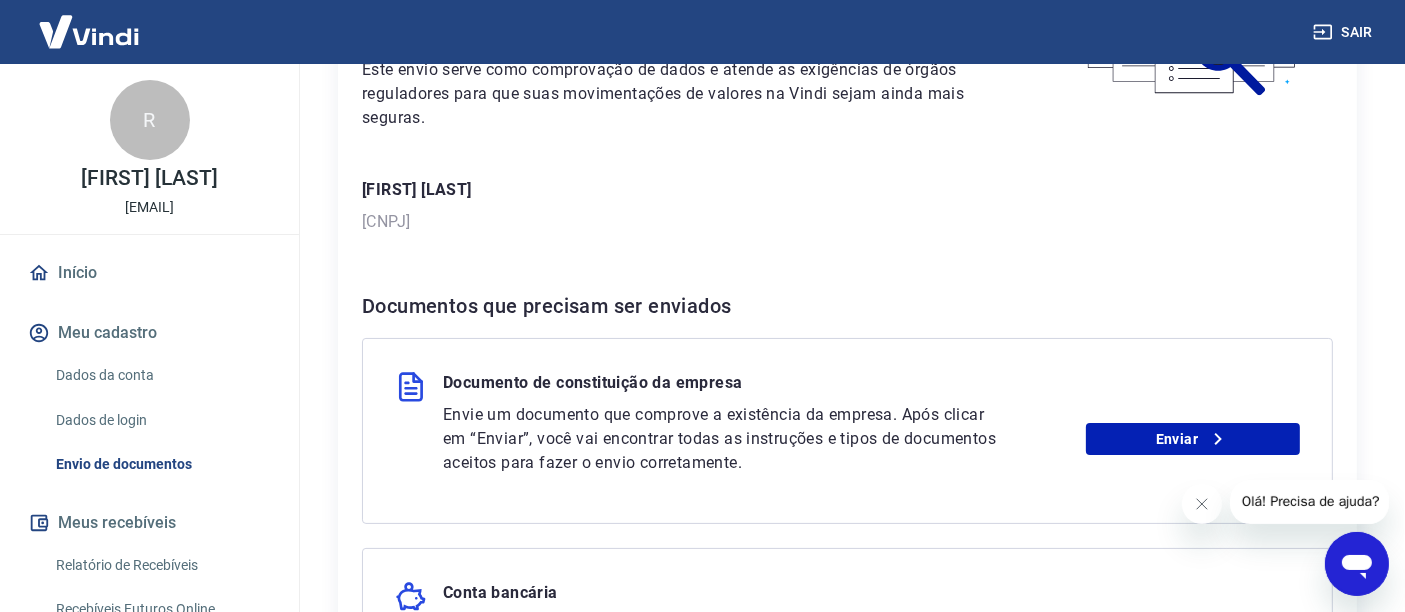 scroll, scrollTop: 333, scrollLeft: 0, axis: vertical 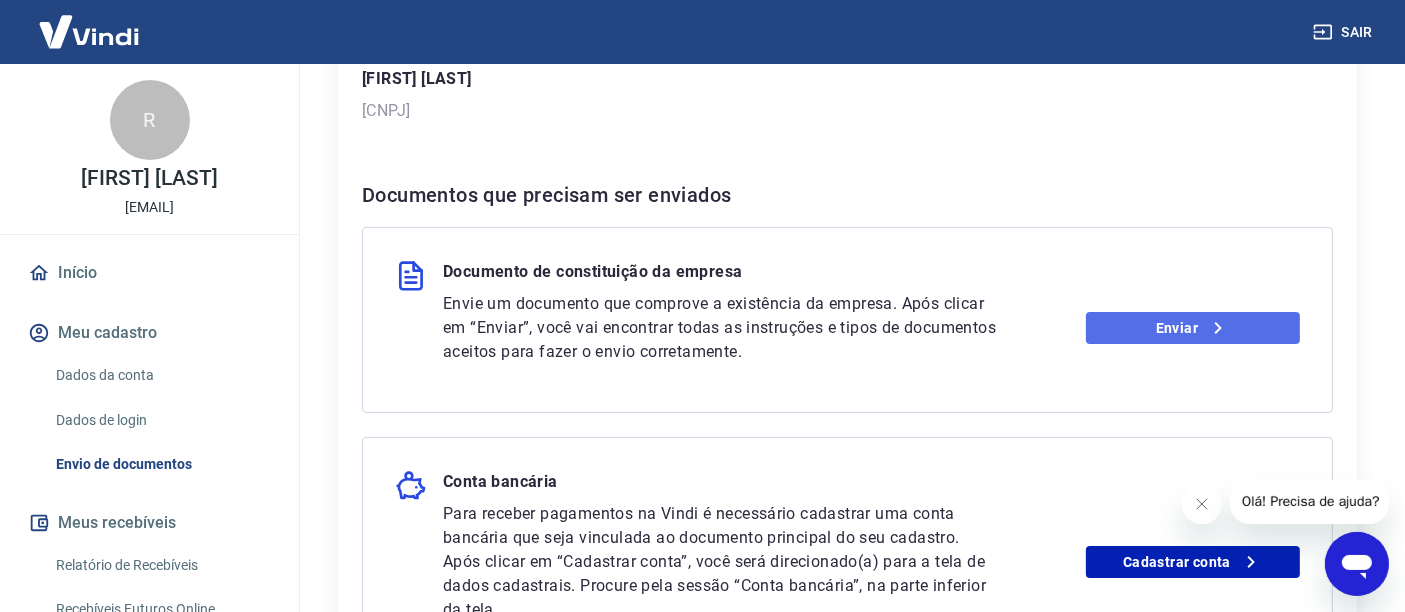click on "Enviar" at bounding box center (1193, 328) 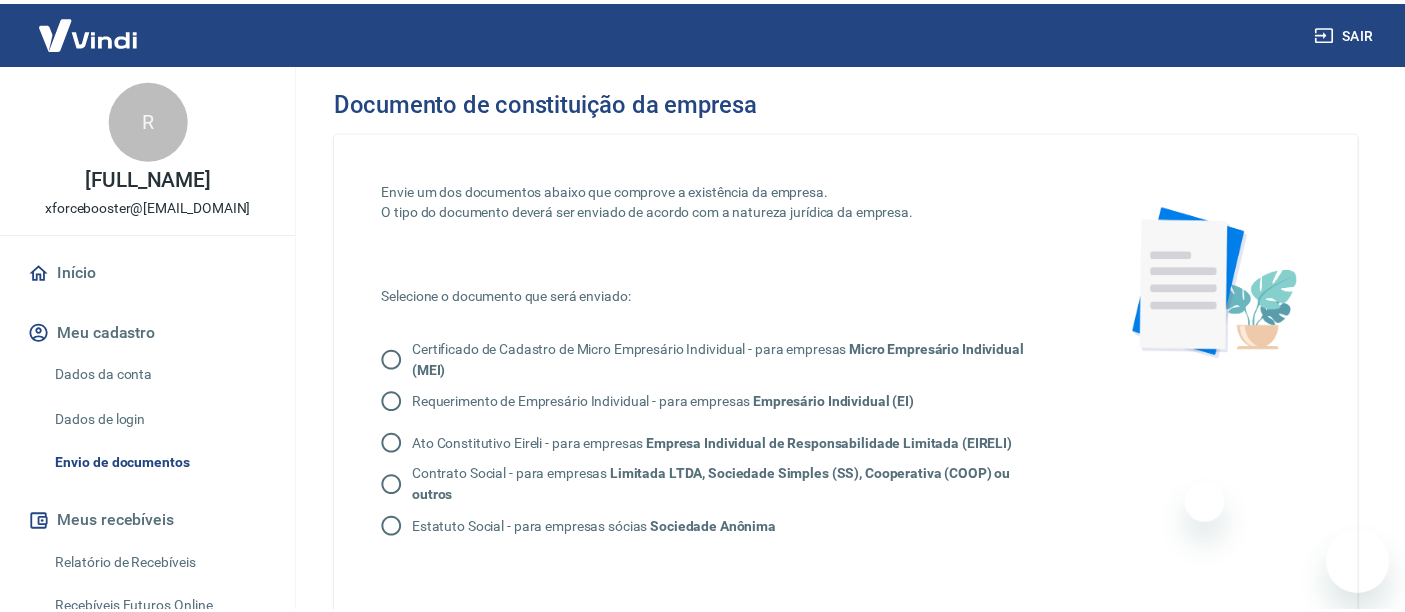 scroll, scrollTop: 0, scrollLeft: 0, axis: both 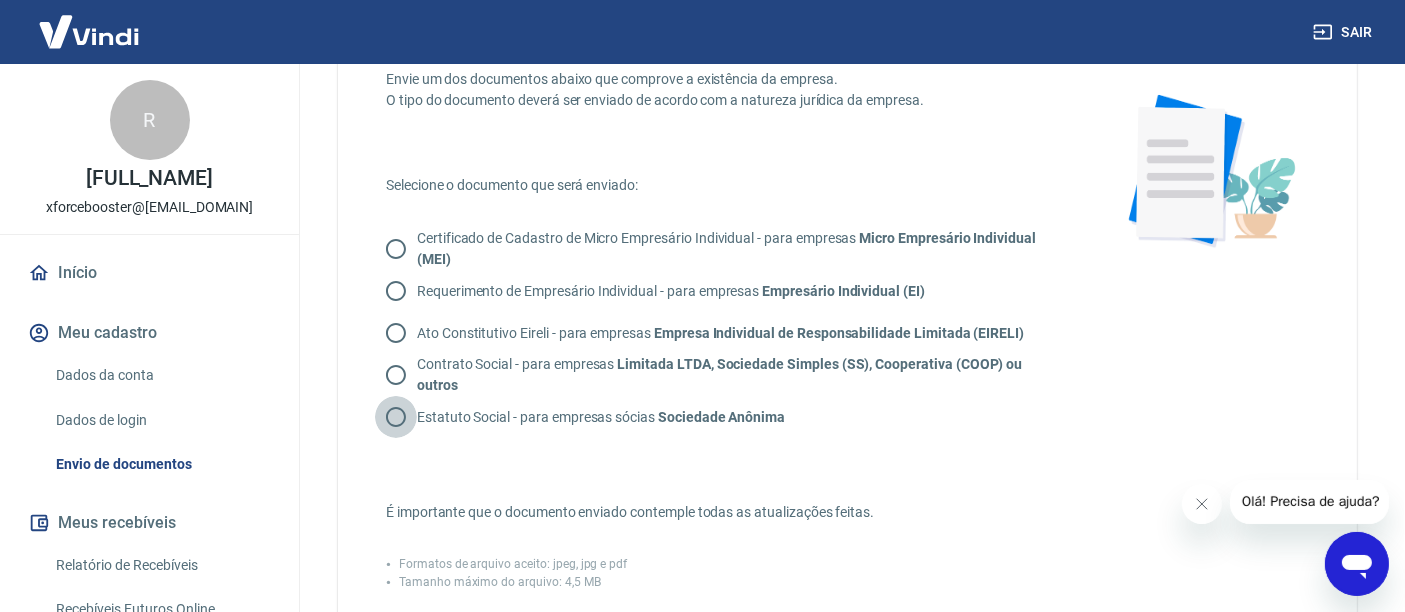 click on "Estatuto Social - para empresas sócias   Sociedade Anônima" at bounding box center [396, 291] 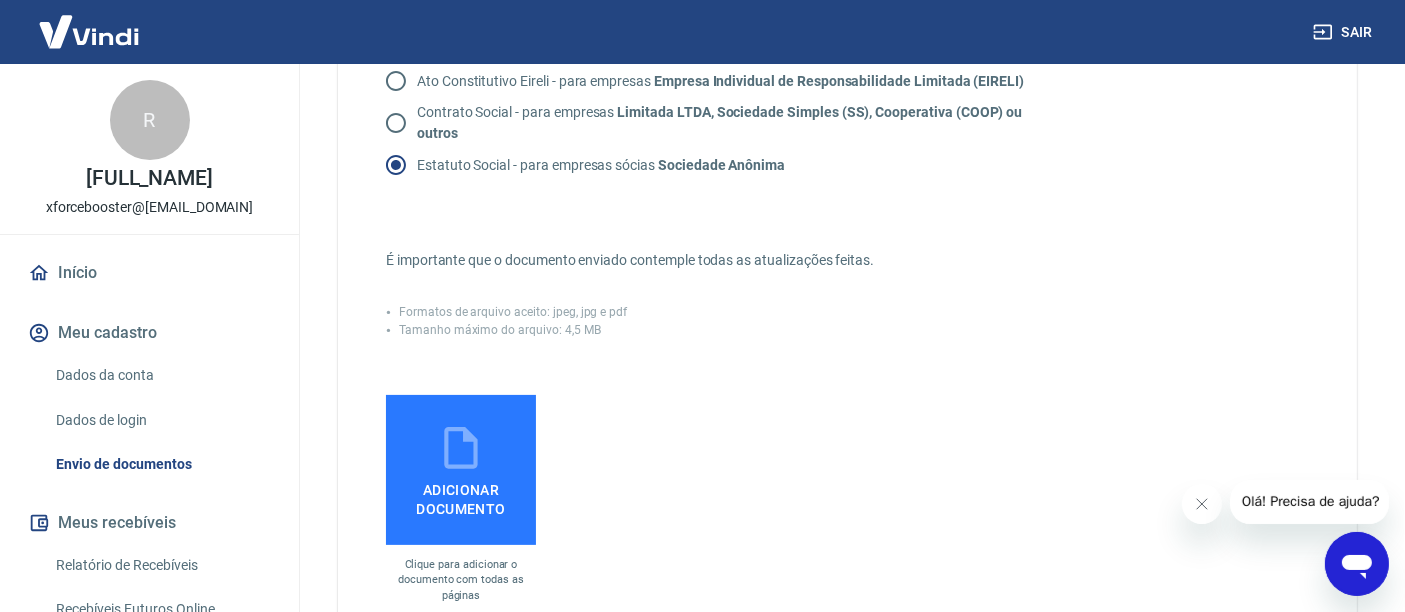 scroll, scrollTop: 333, scrollLeft: 0, axis: vertical 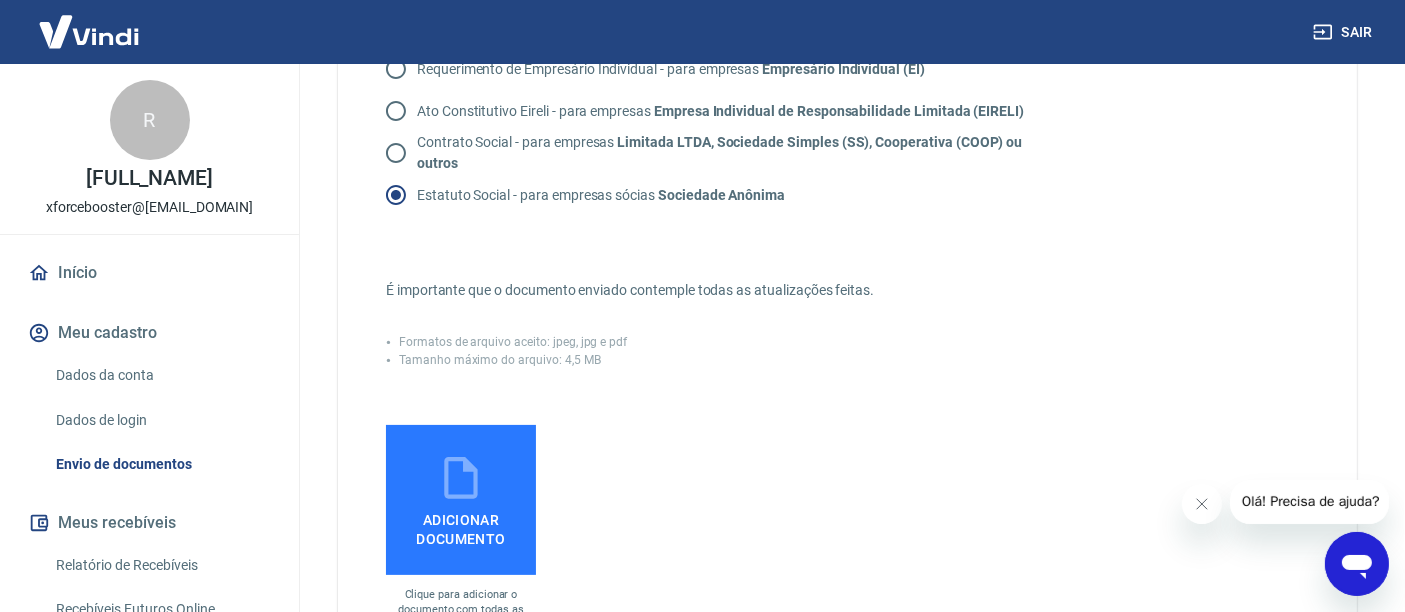 click at bounding box center (461, 478) 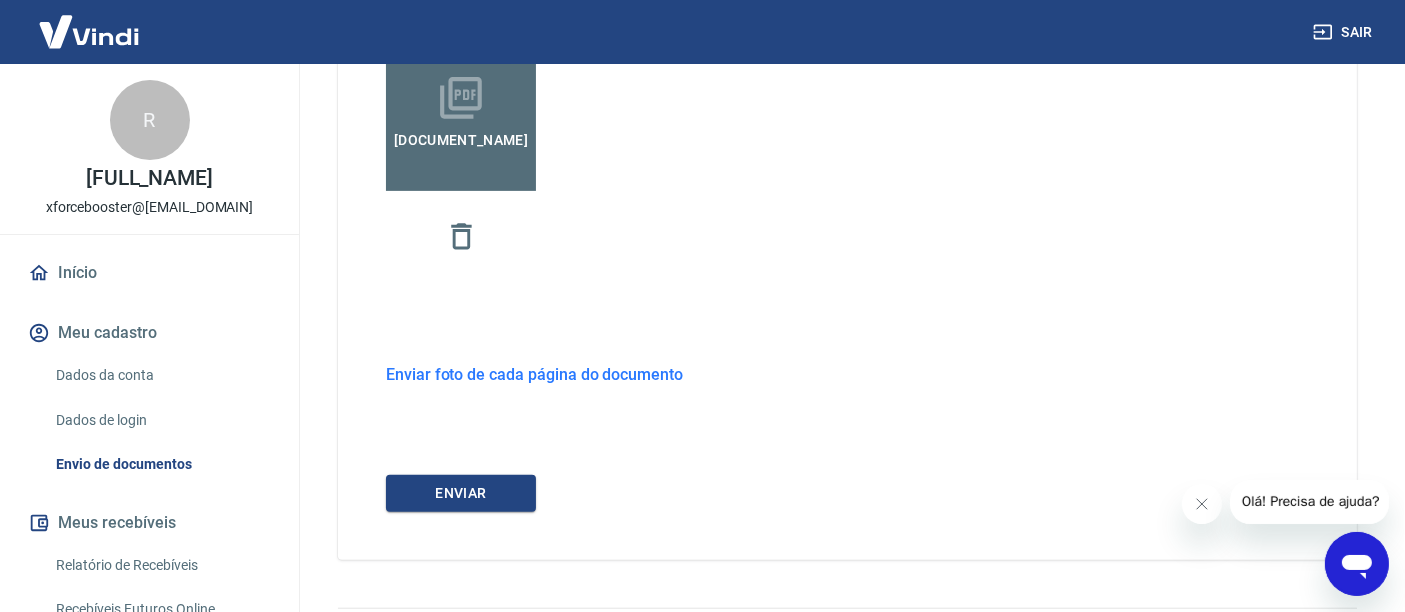 scroll, scrollTop: 773, scrollLeft: 0, axis: vertical 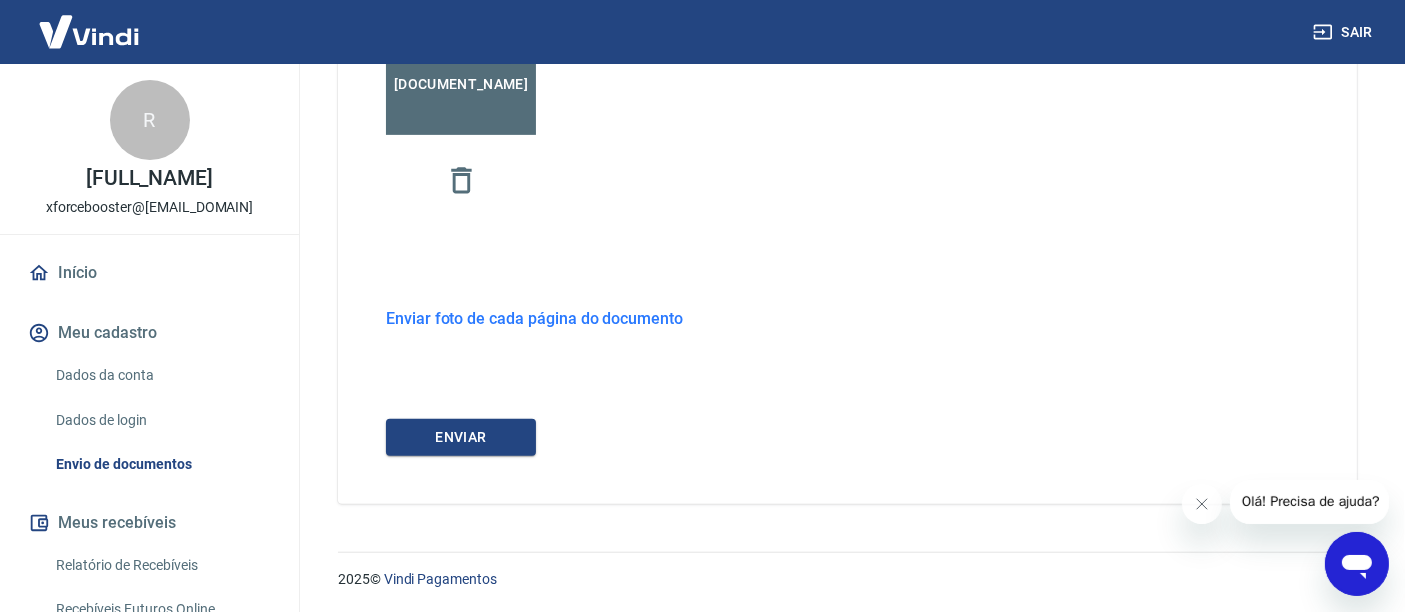click on "Envie um dos documentos abaixo que comprove a existência da empresa. O tipo do documento deverá ser enviado de acordo com a natureza jurídica da empresa. Selecione o documento que será enviado: Certificado de Cadastro de Micro Empresário Individual - para empresas   Micro Empresário Individual (MEI) Requerimento de Empresário Individual - para empresas   Empresário Individual (EI) Ato Constitutivo Eireli - para empresas   Empresa Individual de Responsabilidade Limitada (EIRELI) Contrato Social - para empresas   Limitada LTDA, Sociedade Simples (SS), Cooperativa (COOP) ou outros Estatuto Social - para empresas sócias   Sociedade Anônima É importante que o documento enviado contemple todas as atualizações feitas. Formatos de arquivo aceito: jpeg, jpg e pdf Tamanho máximo do arquivo: 4,5 MB TEOR ALTERNATIVO - X-FORCE.pdf Enviar foto de cada página do documento Primeira página Clique para adicionar foto ou scanner Última página Clique para adicionar foto ou scanner ENVIAR" at bounding box center (847, -69) 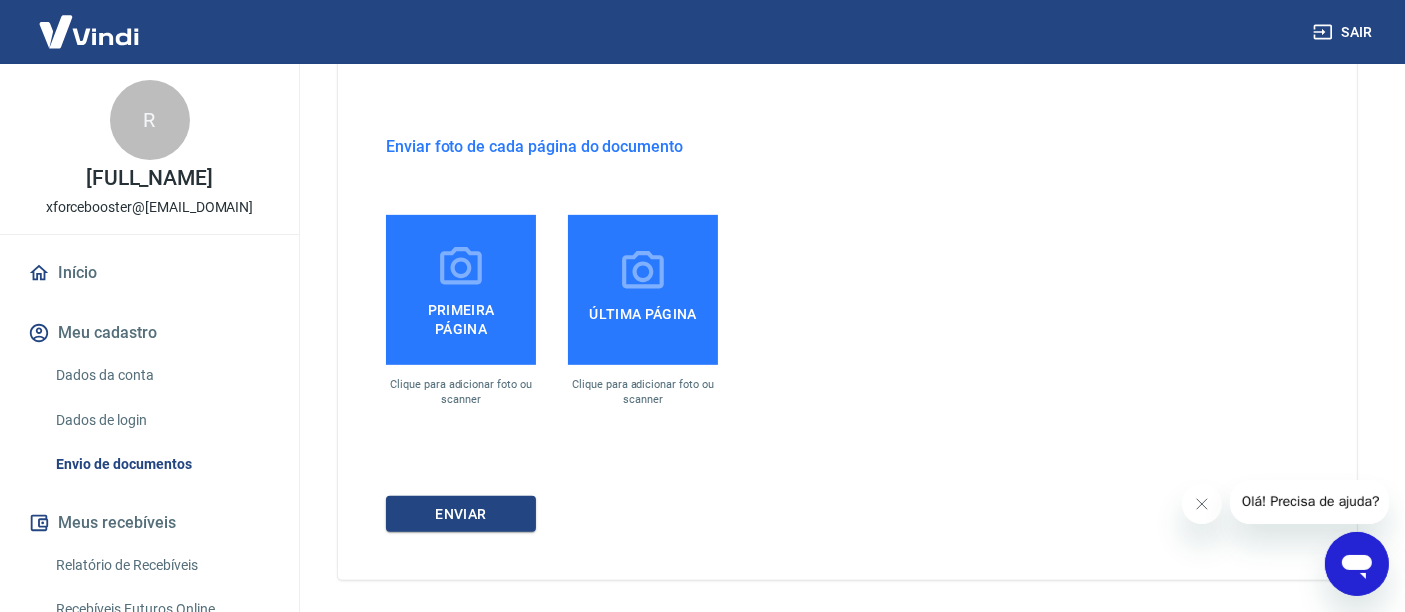 scroll, scrollTop: 911, scrollLeft: 0, axis: vertical 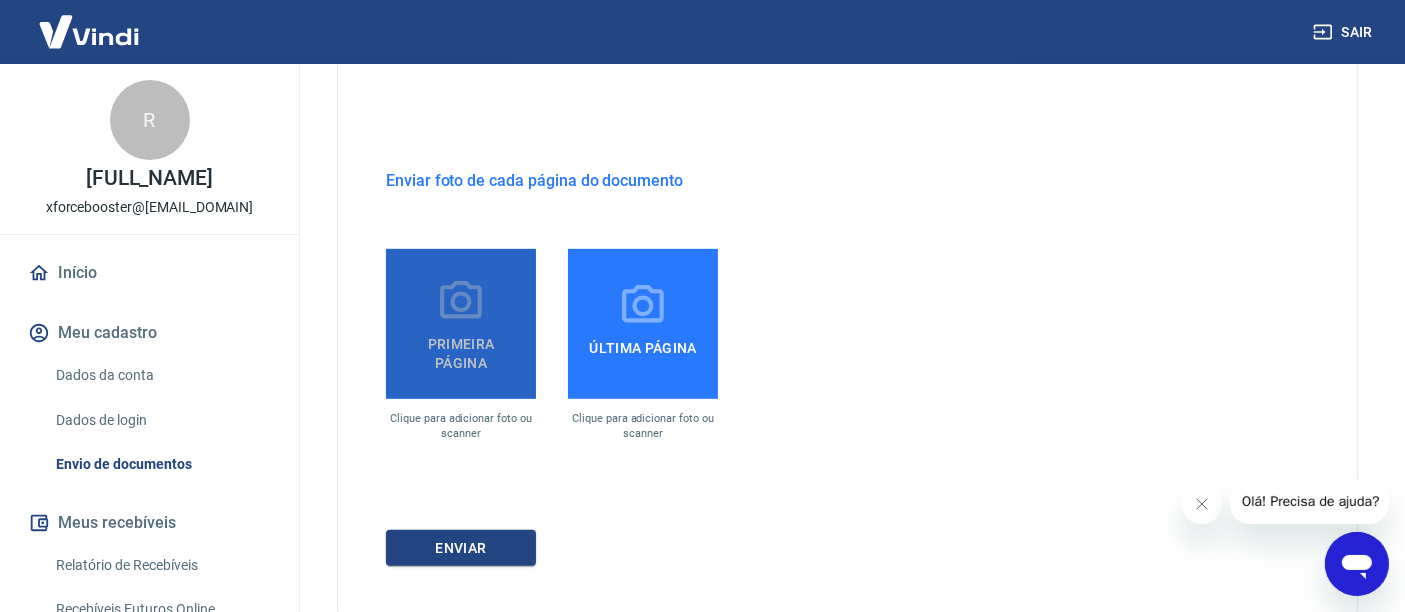 click on "Primeira página" at bounding box center (461, 349) 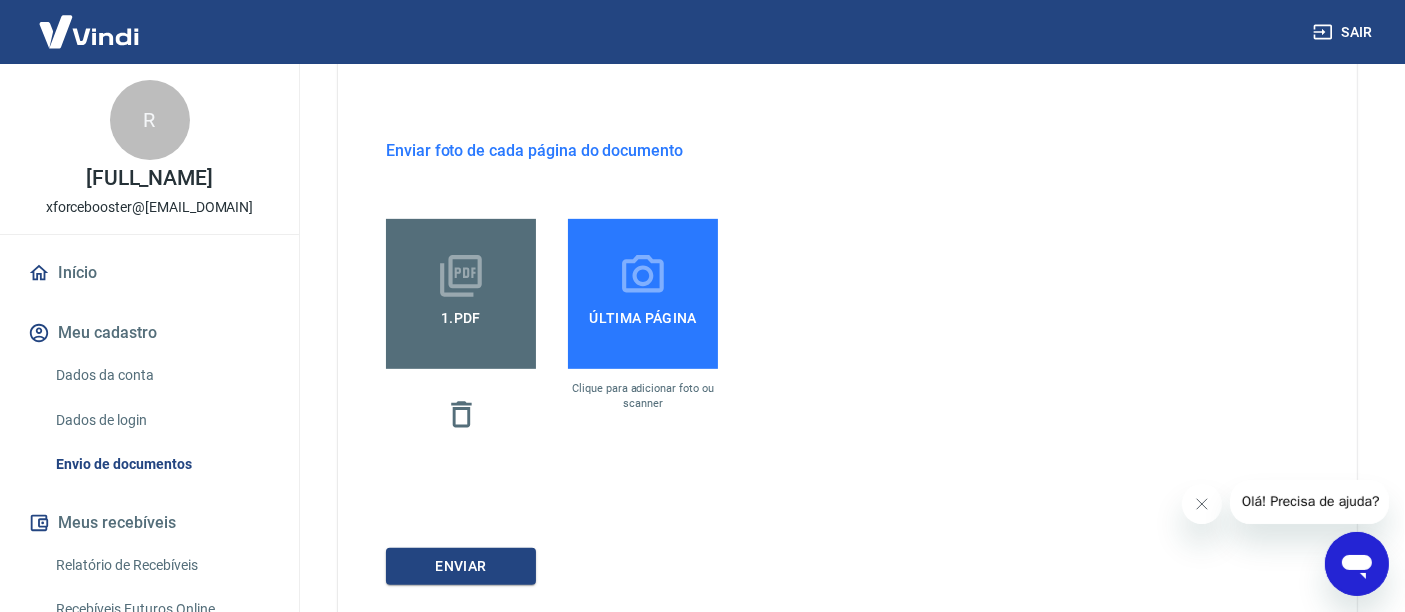 scroll, scrollTop: 911, scrollLeft: 0, axis: vertical 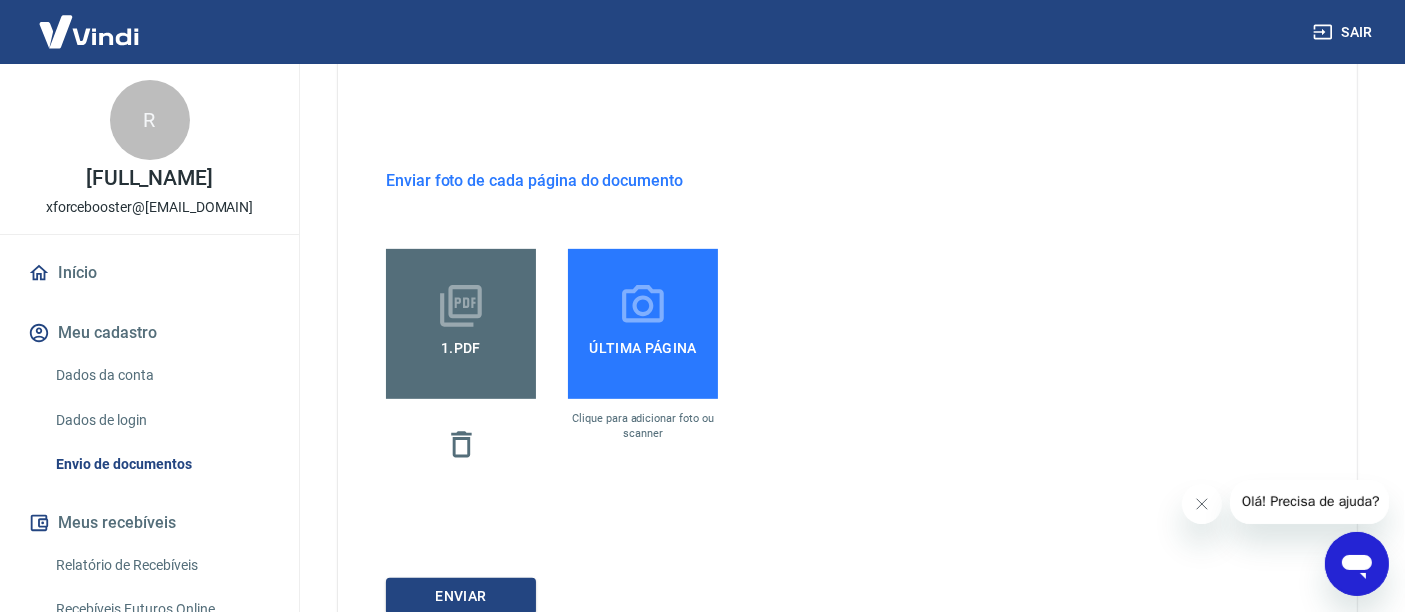 click on "Enviar foto de cada página do documento" at bounding box center [534, 180] 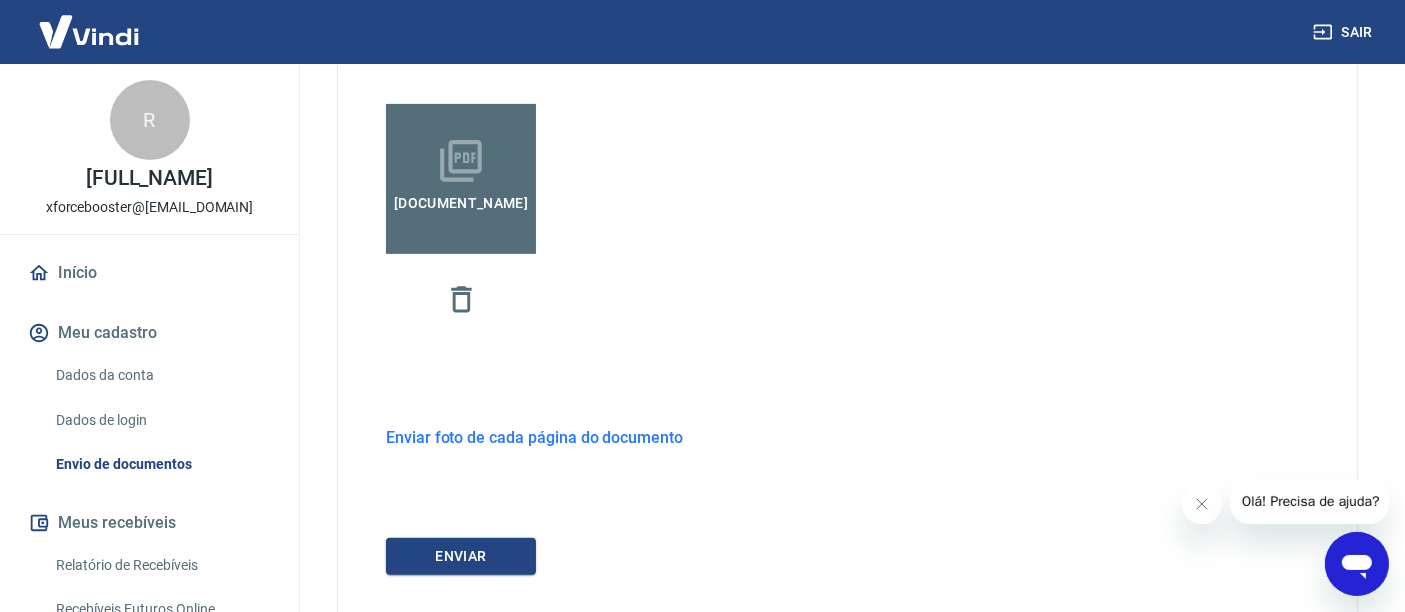 scroll, scrollTop: 773, scrollLeft: 0, axis: vertical 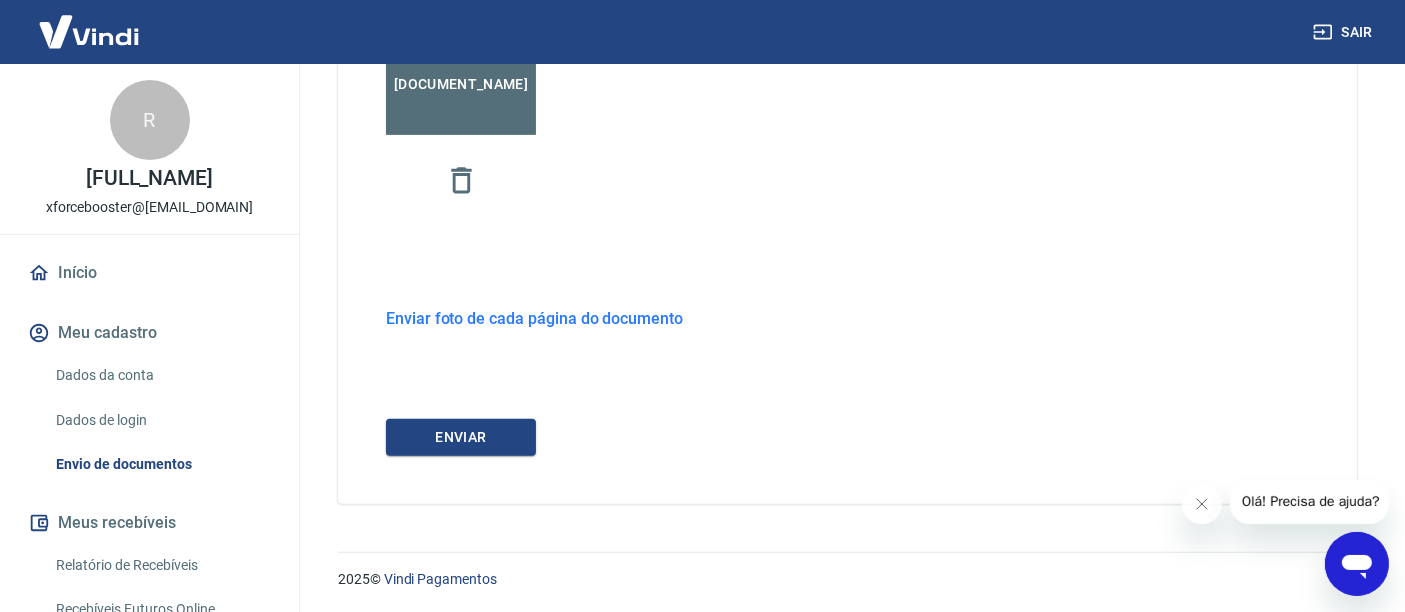 click on "Enviar foto de cada página do documento" at bounding box center (534, 318) 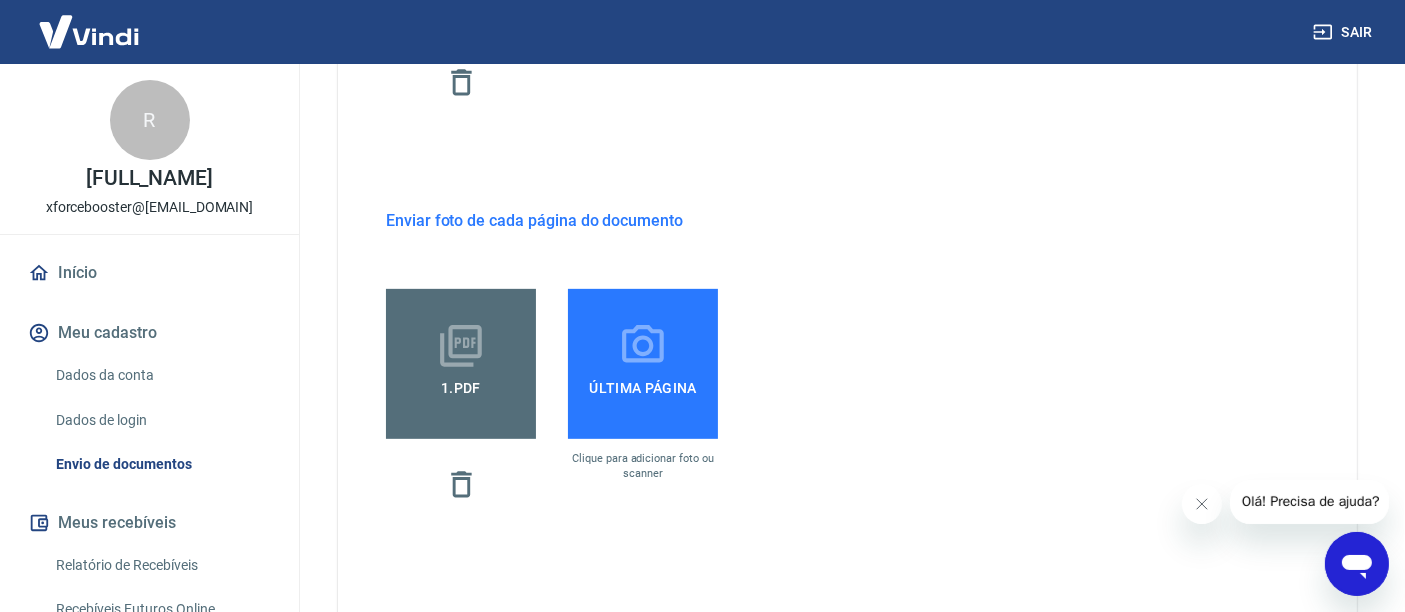 scroll, scrollTop: 995, scrollLeft: 0, axis: vertical 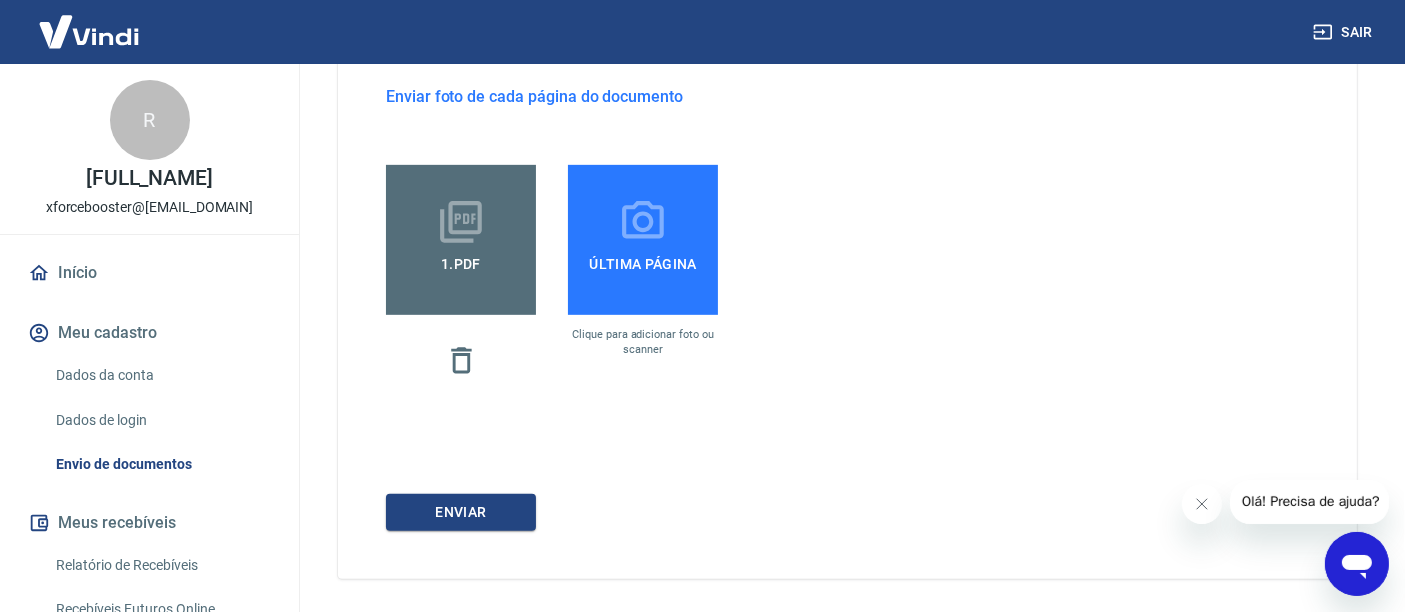 click on "Última página" at bounding box center (642, 265) 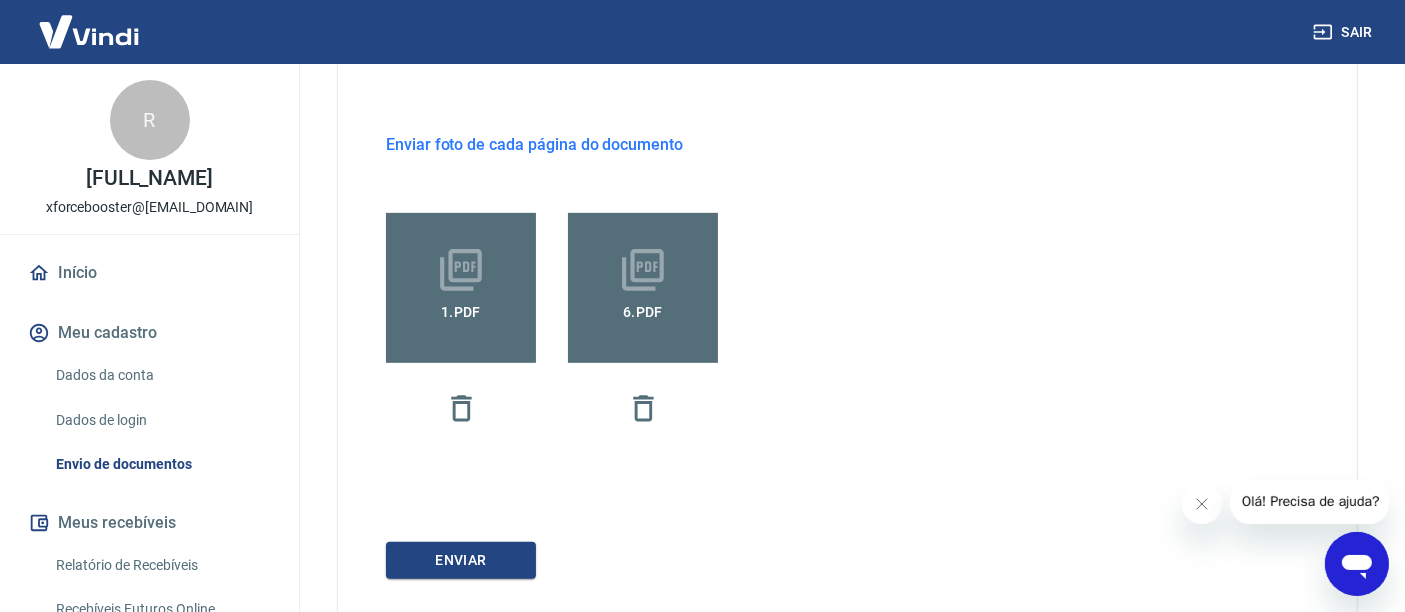 scroll, scrollTop: 1070, scrollLeft: 0, axis: vertical 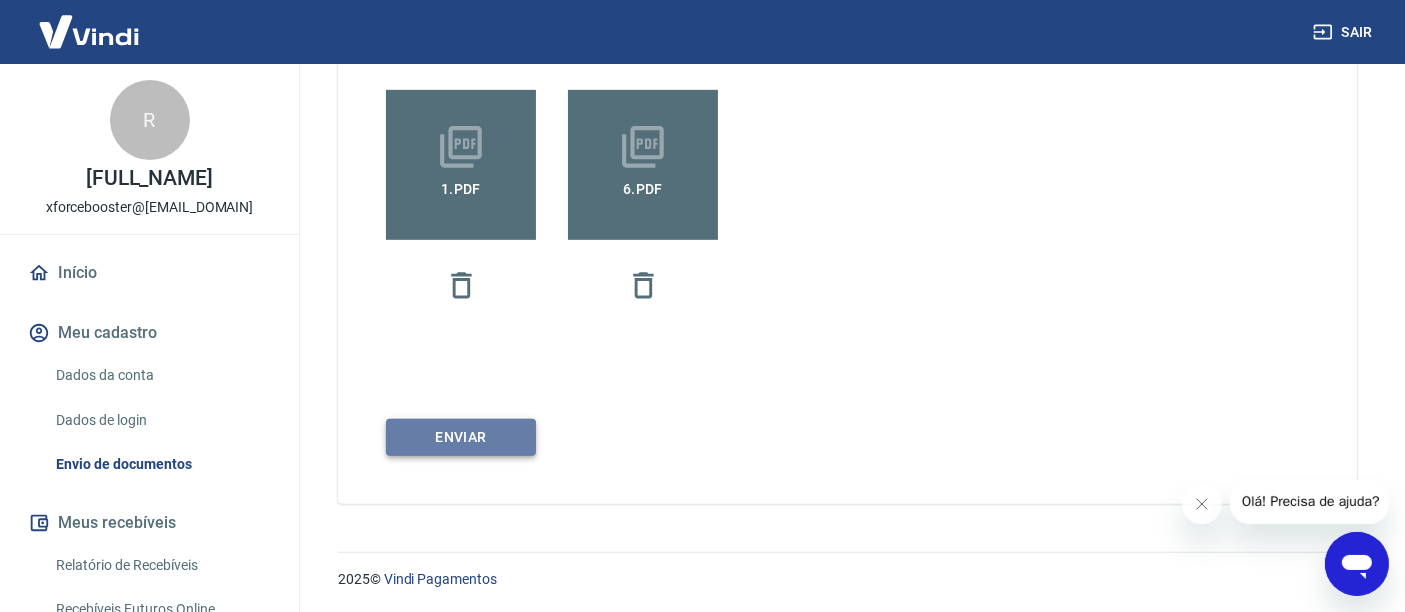 click on "ENVIAR" at bounding box center [461, 437] 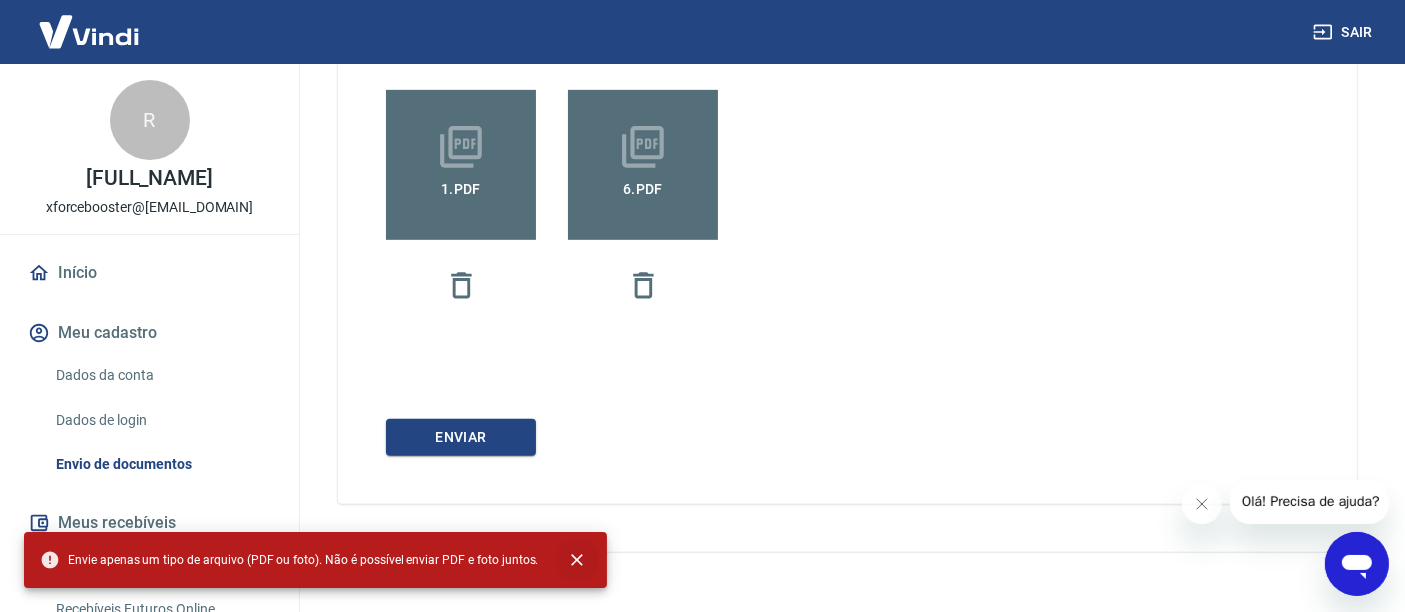 click at bounding box center (577, 560) 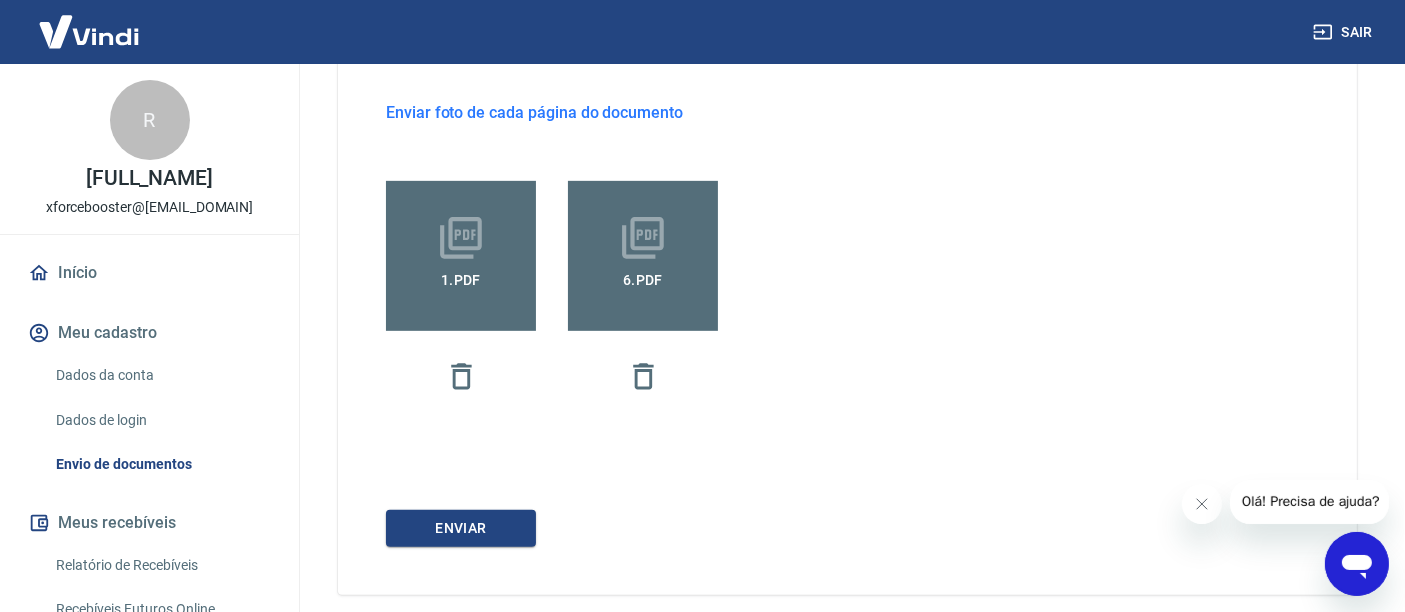 scroll, scrollTop: 848, scrollLeft: 0, axis: vertical 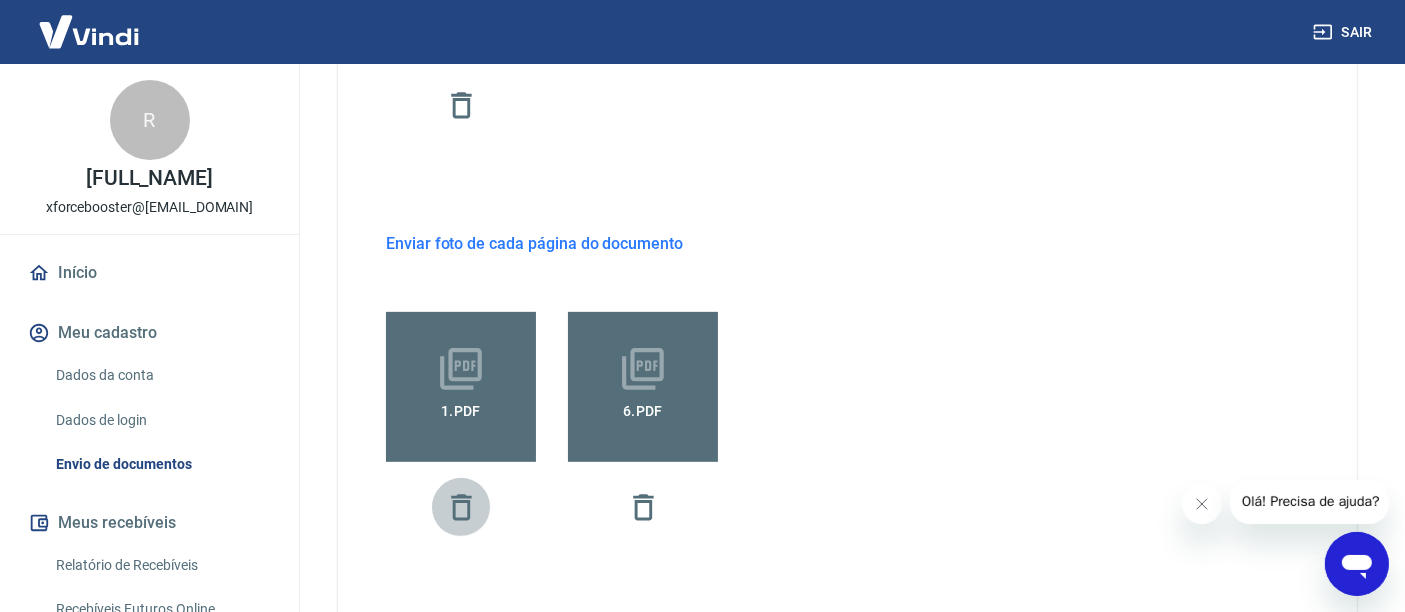 click at bounding box center (461, 507) 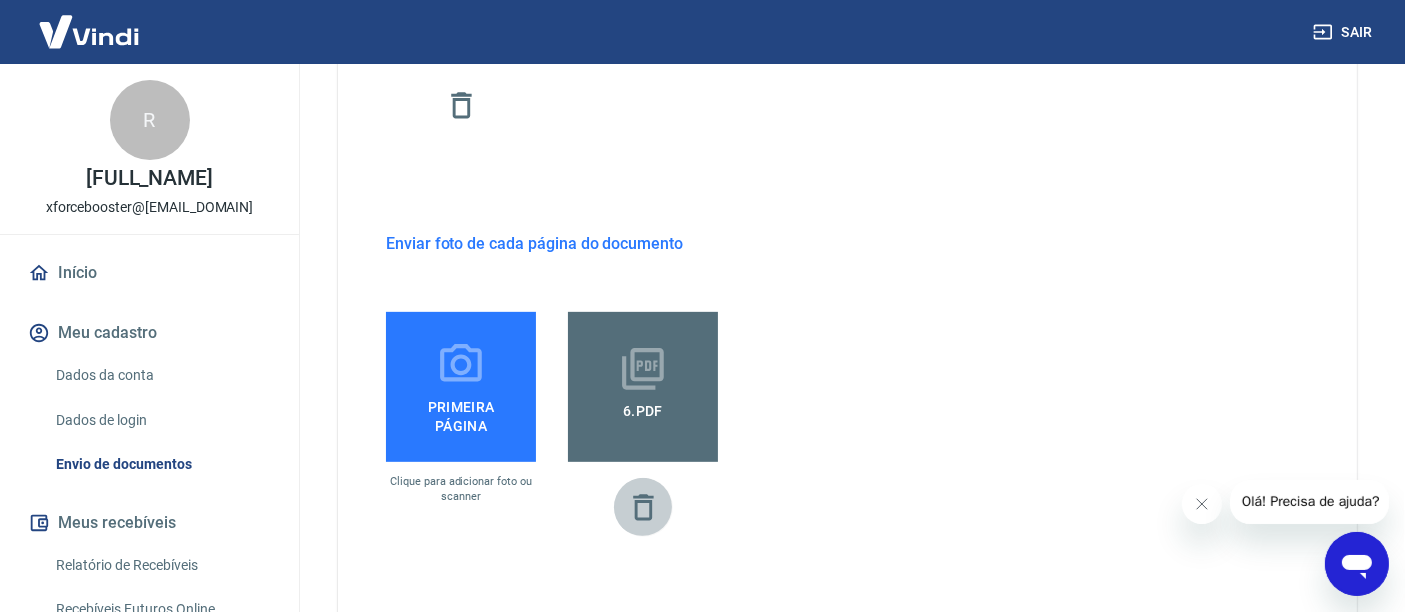 click at bounding box center [643, 507] 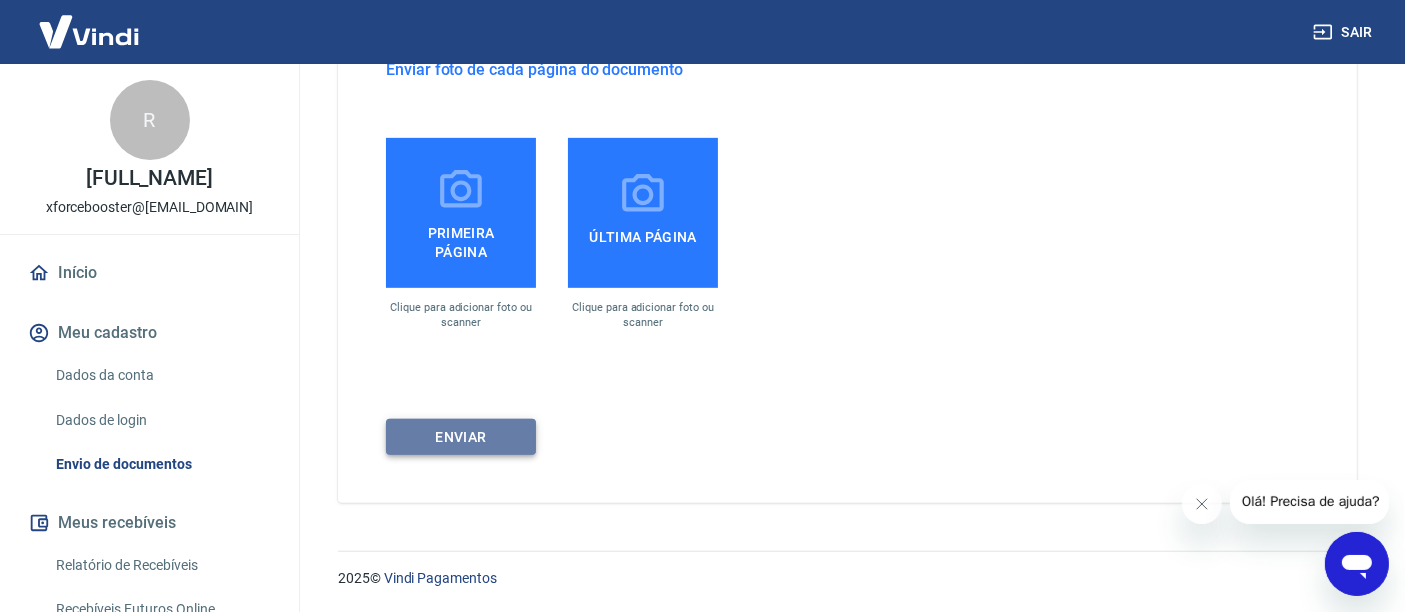 click on "ENVIAR" at bounding box center (461, 437) 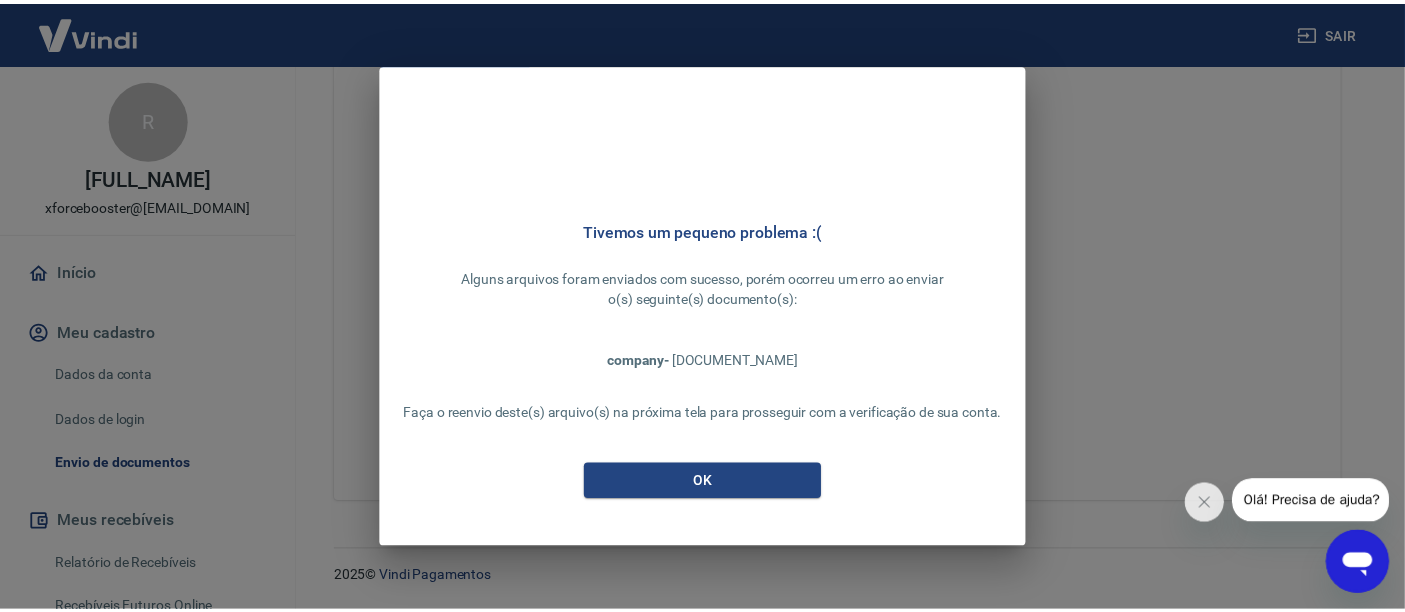 scroll, scrollTop: 796, scrollLeft: 0, axis: vertical 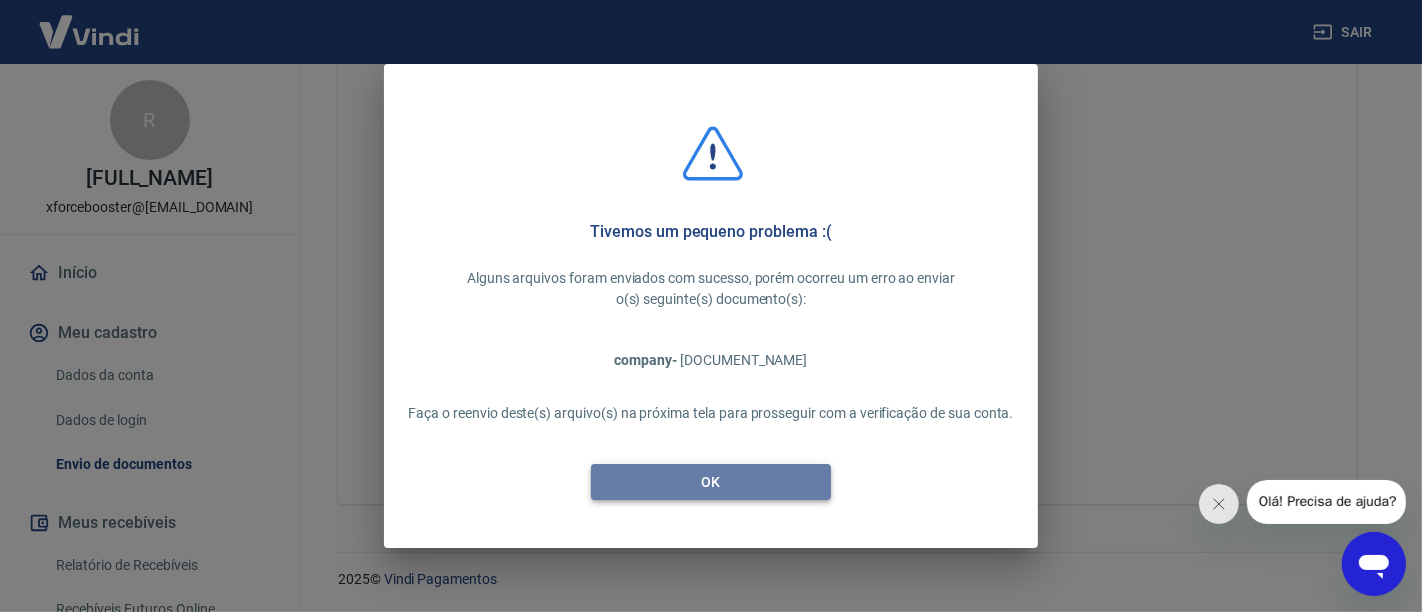 click on "OK" at bounding box center (711, 482) 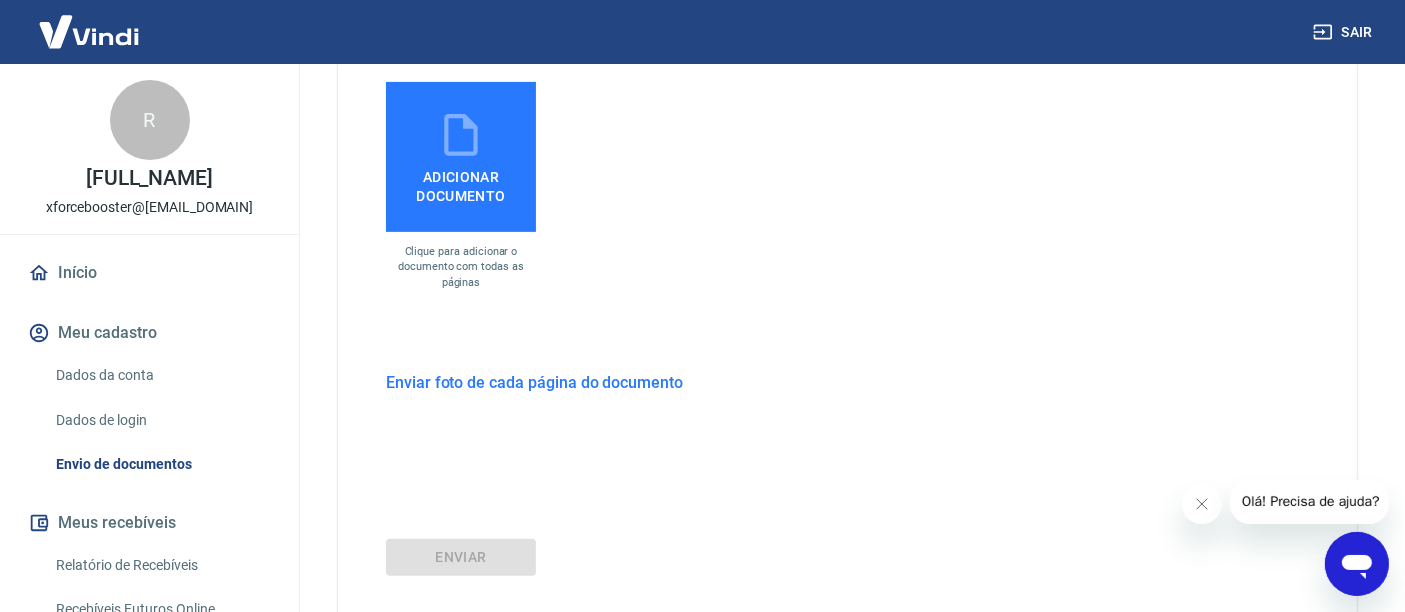 scroll, scrollTop: 574, scrollLeft: 0, axis: vertical 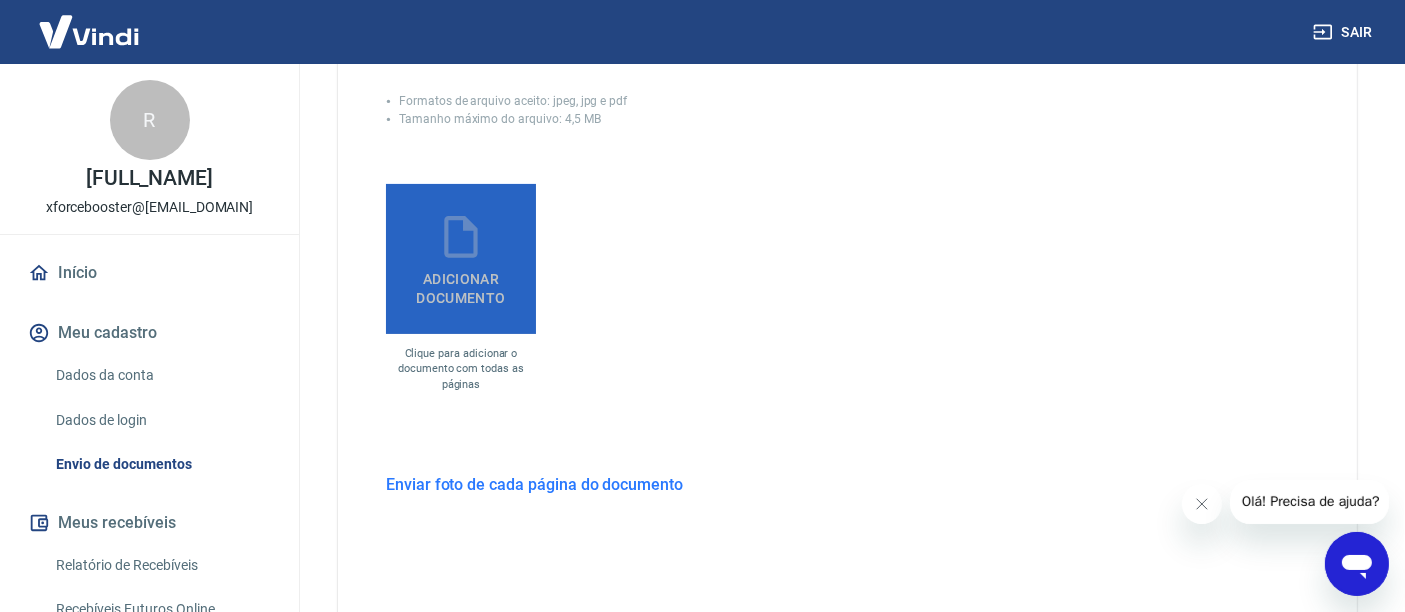 click on "Adicionar documento" at bounding box center (461, 284) 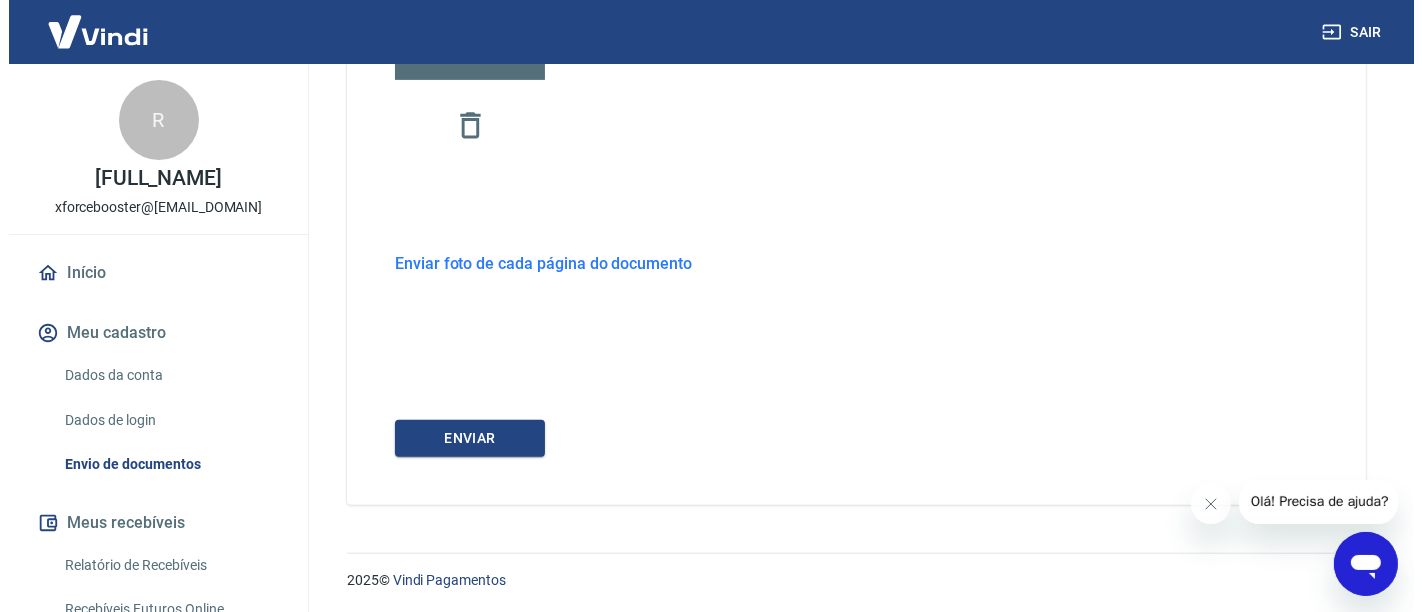 scroll, scrollTop: 829, scrollLeft: 0, axis: vertical 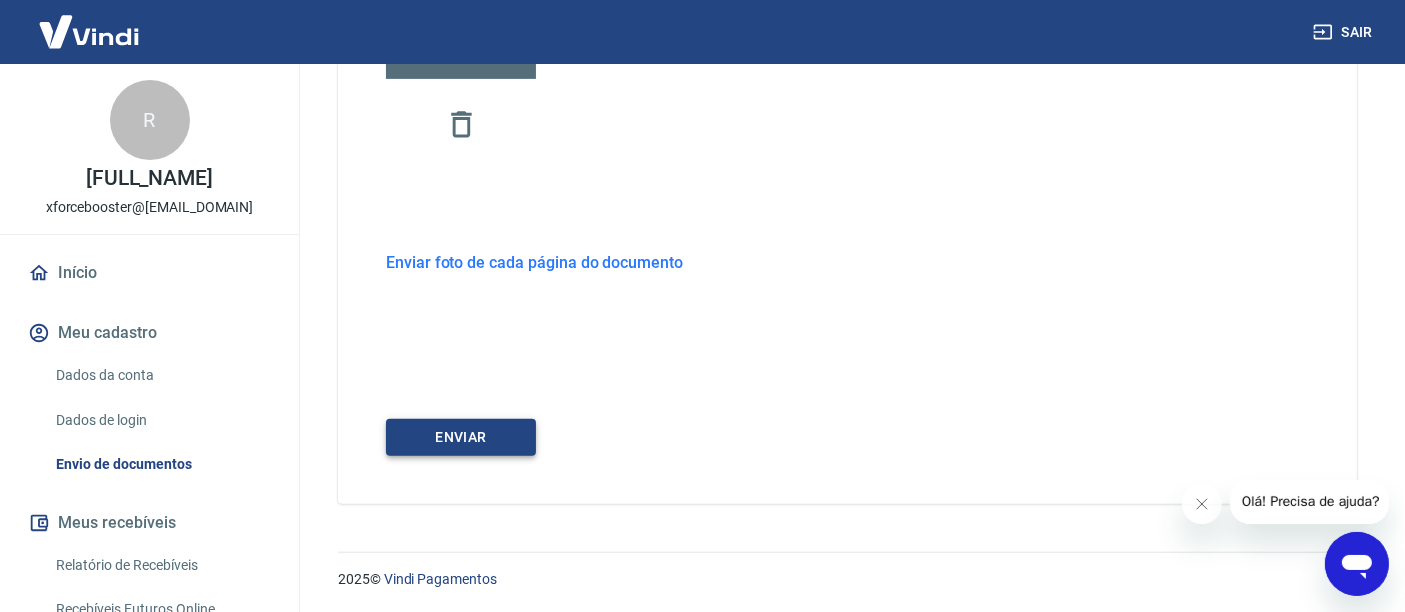 click on "ENVIAR" at bounding box center (461, 437) 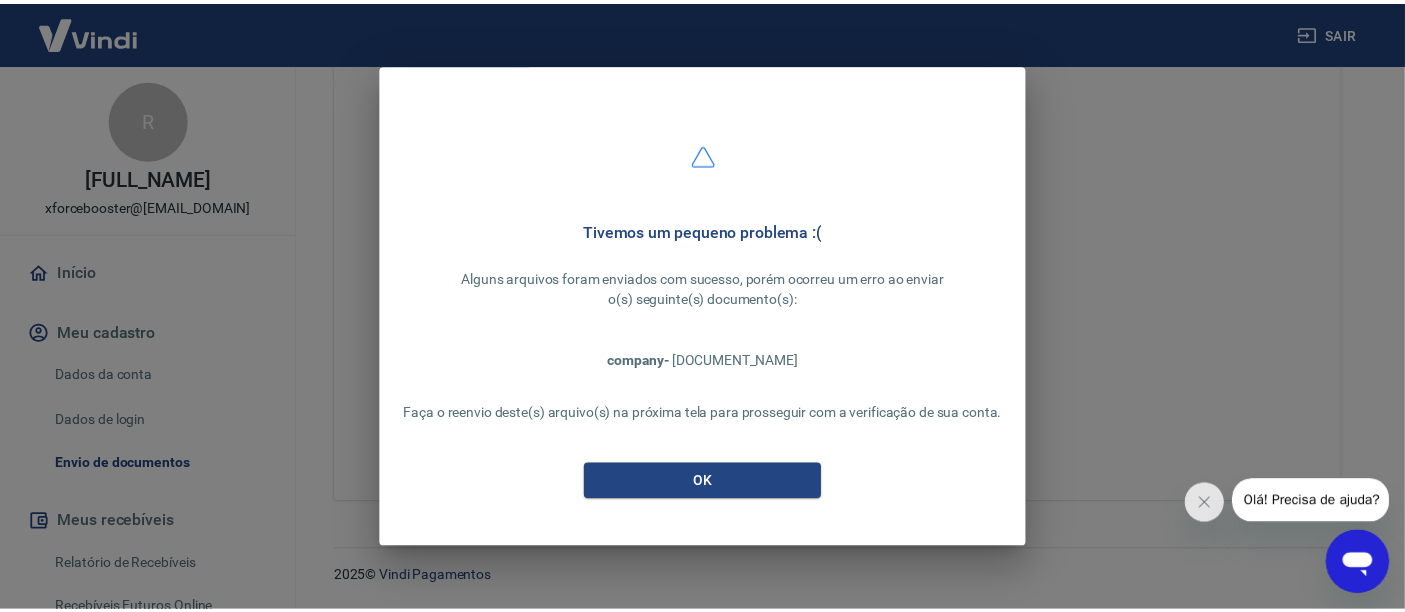 scroll, scrollTop: 796, scrollLeft: 0, axis: vertical 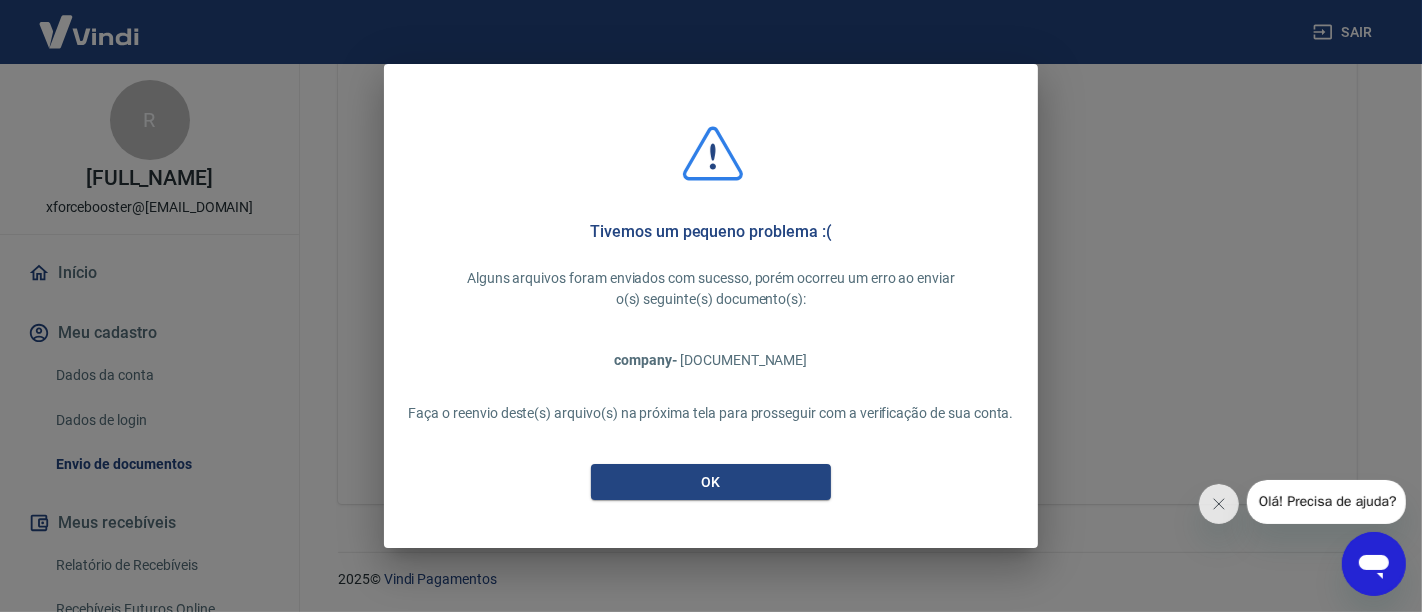click on "company  -   TEOR ALTERNATIVO - X-FORCE.pdf" at bounding box center [711, 360] 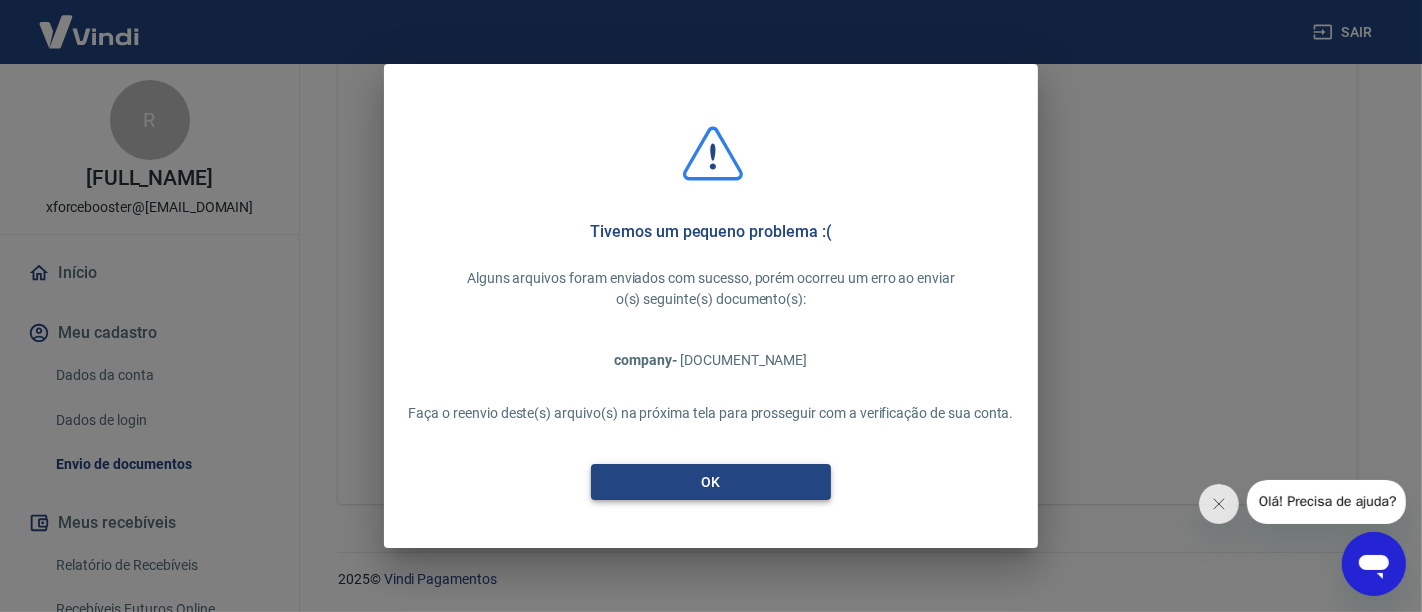 click on "OK" at bounding box center (711, 482) 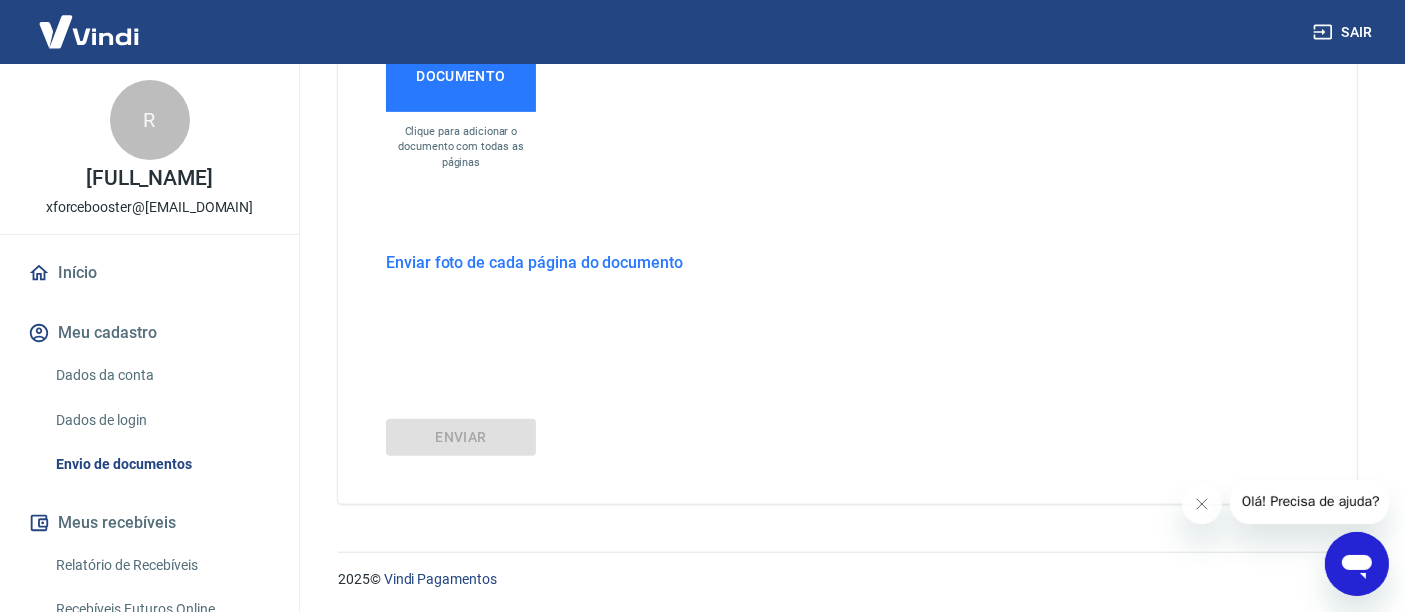 click on "Enviar foto de cada página do documento" at bounding box center [534, 262] 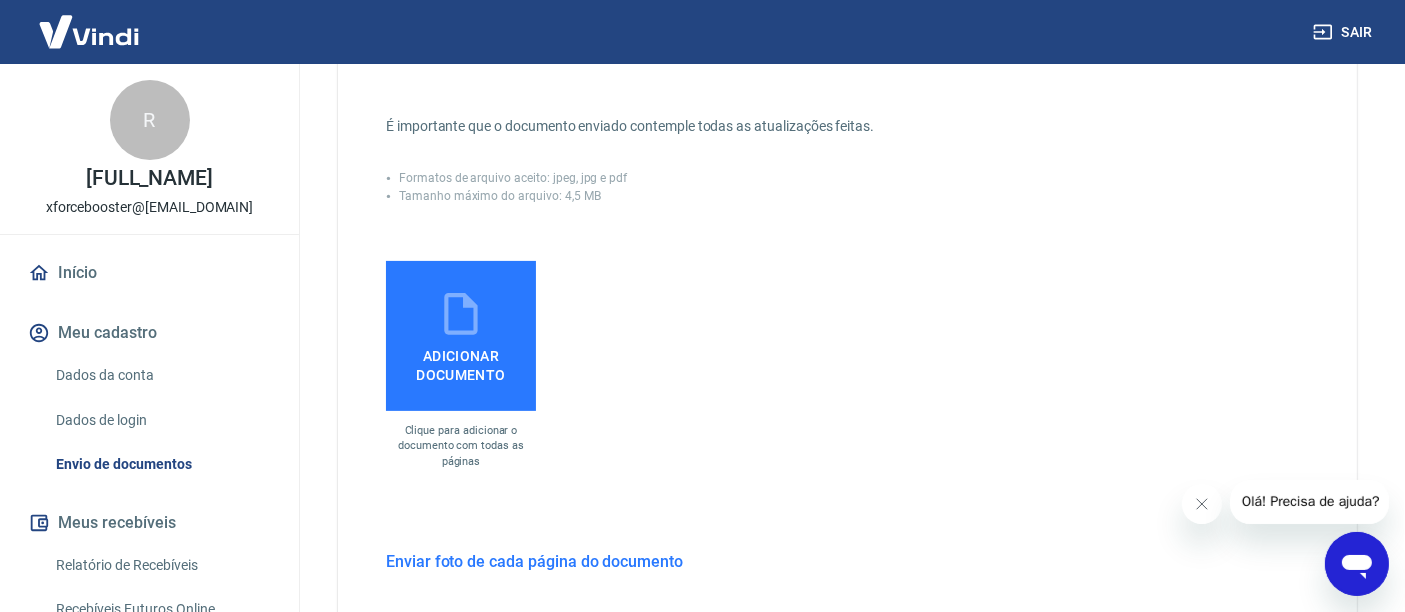 scroll, scrollTop: 518, scrollLeft: 0, axis: vertical 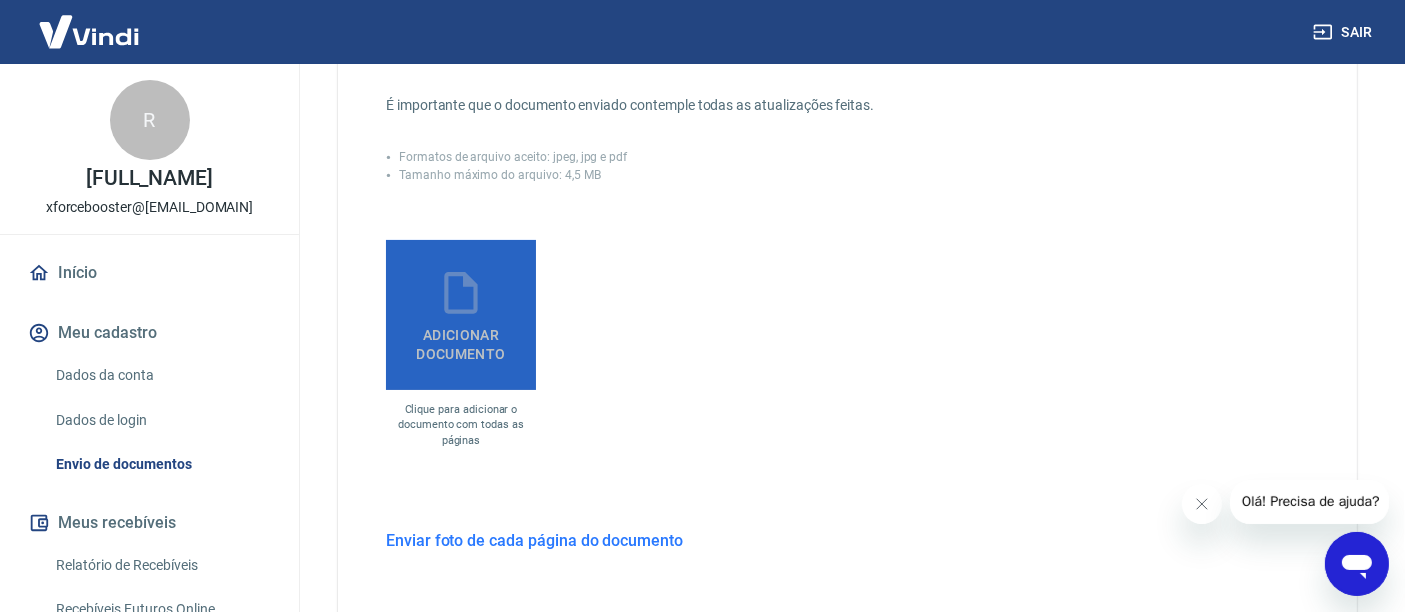 click on "Adicionar documento" at bounding box center [461, 315] 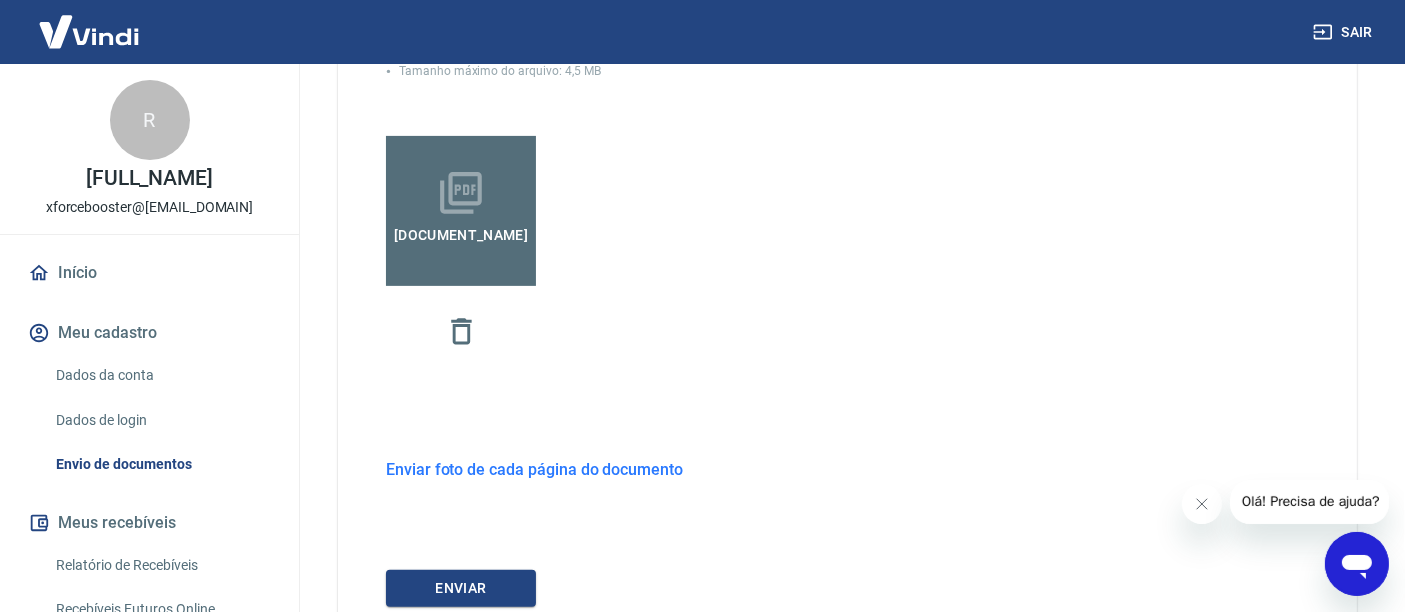scroll, scrollTop: 740, scrollLeft: 0, axis: vertical 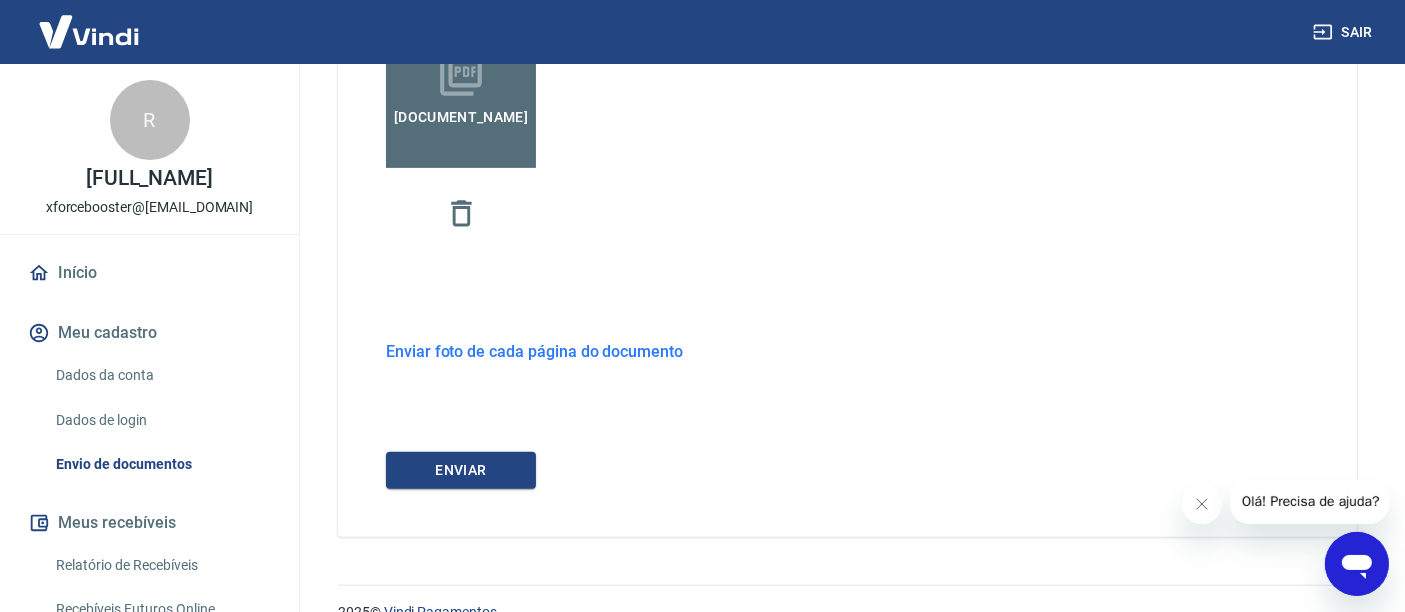 click on "Enviar foto de cada página do documento" at bounding box center (534, 351) 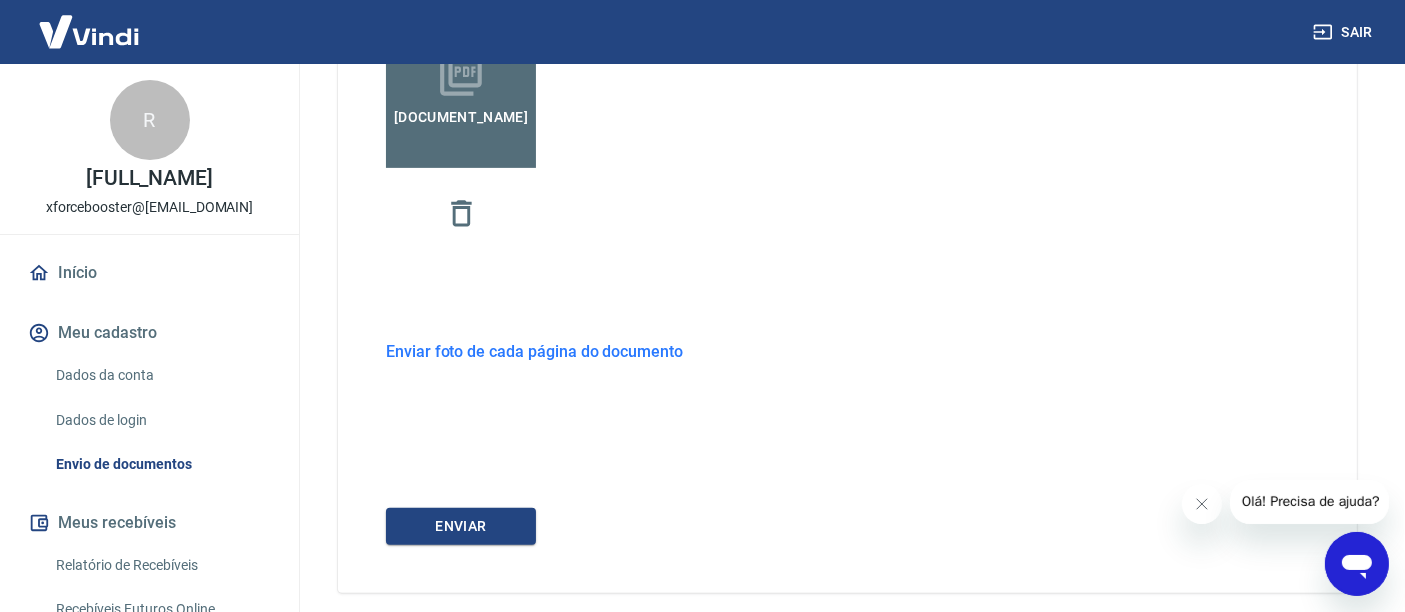 click on "Enviar foto de cada página do documento" at bounding box center [534, 351] 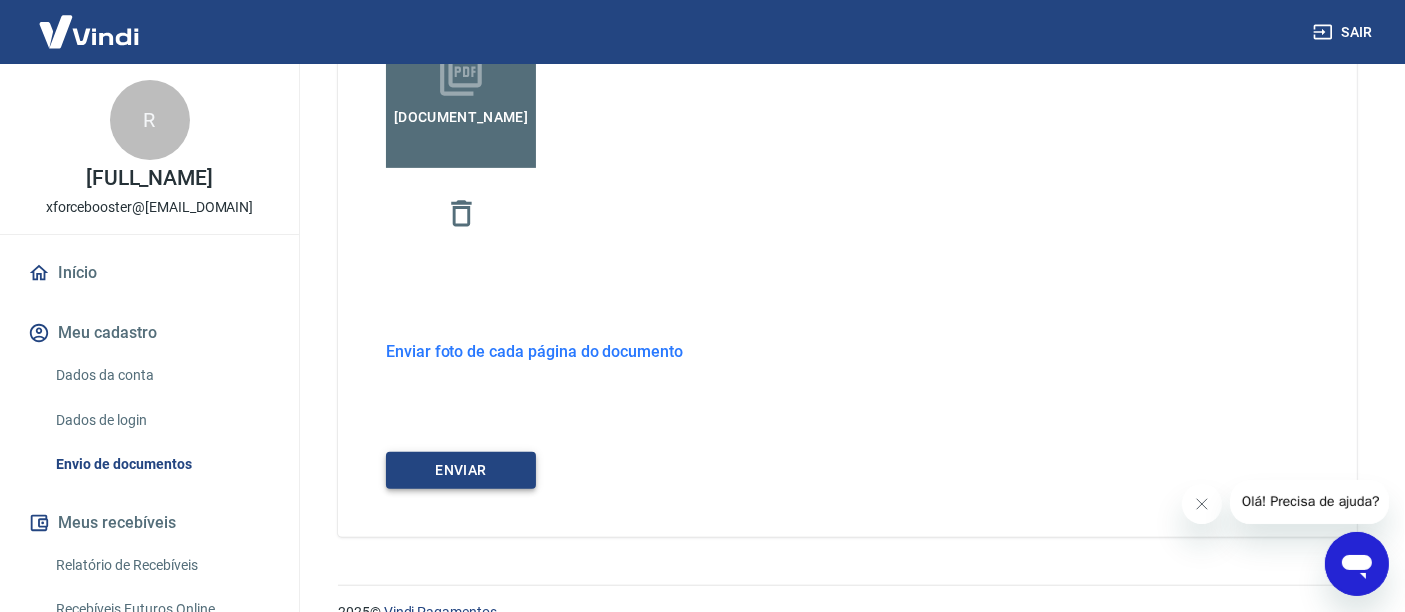 click on "ENVIAR" at bounding box center [461, 470] 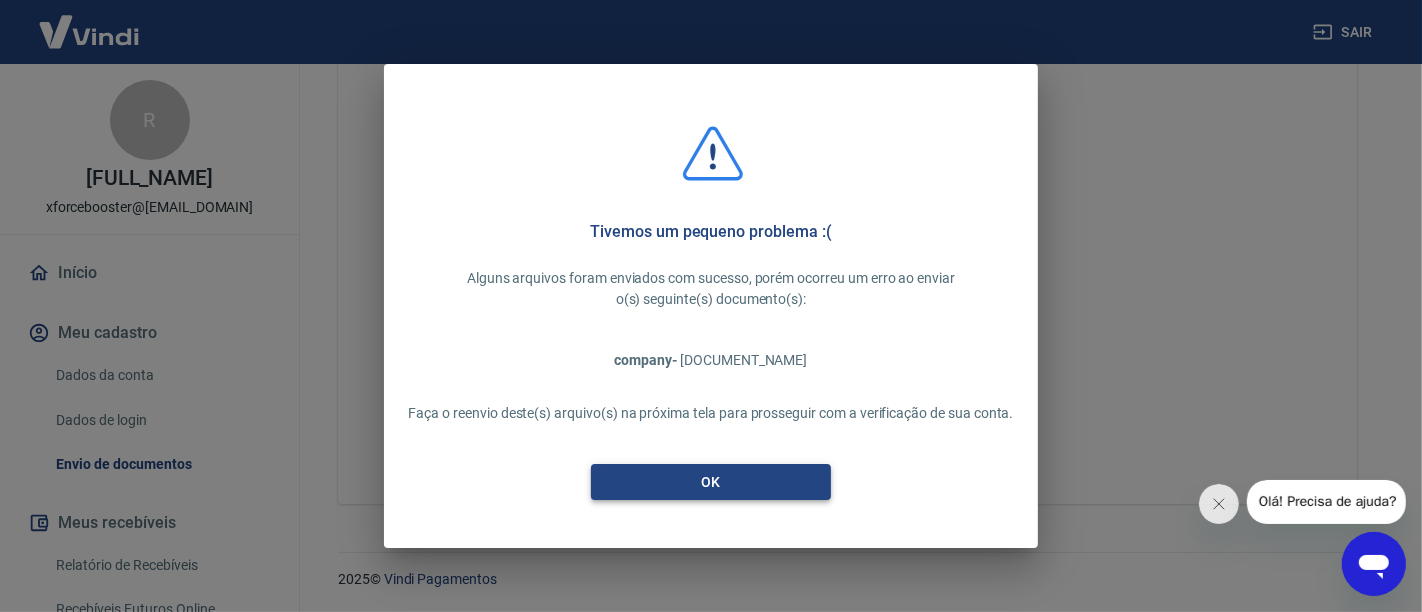 click on "OK" at bounding box center [711, 482] 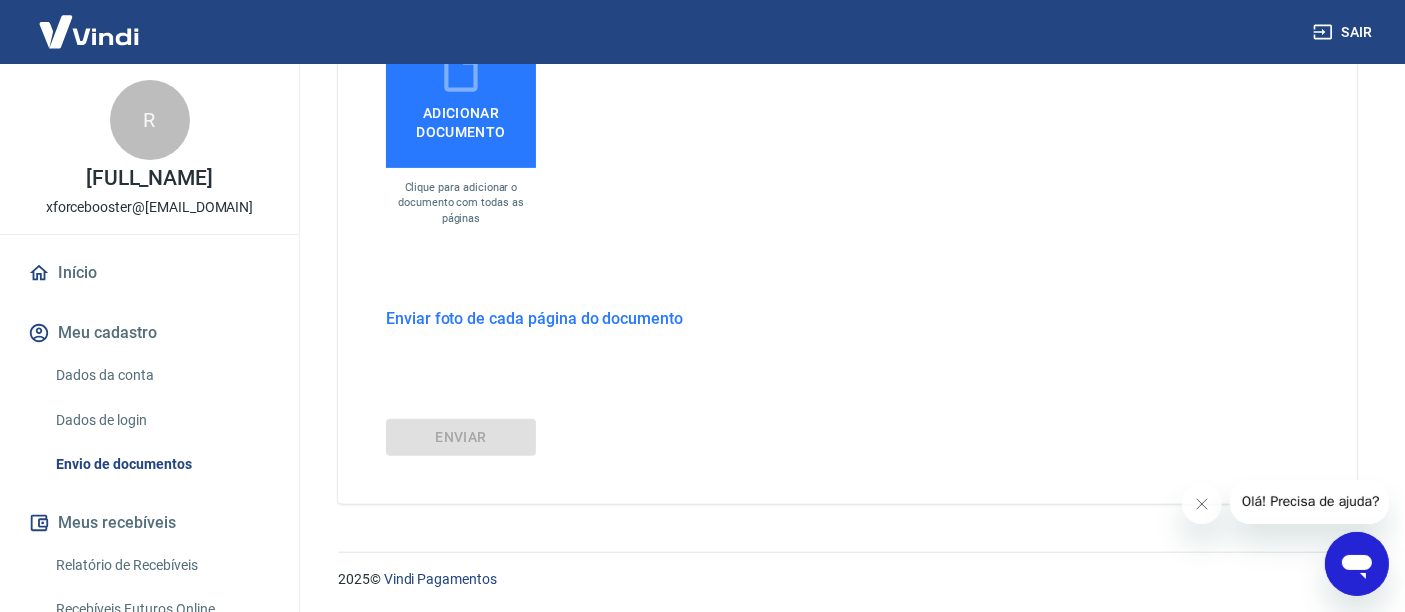 click on "Enviar foto de cada página do documento" at bounding box center (534, 318) 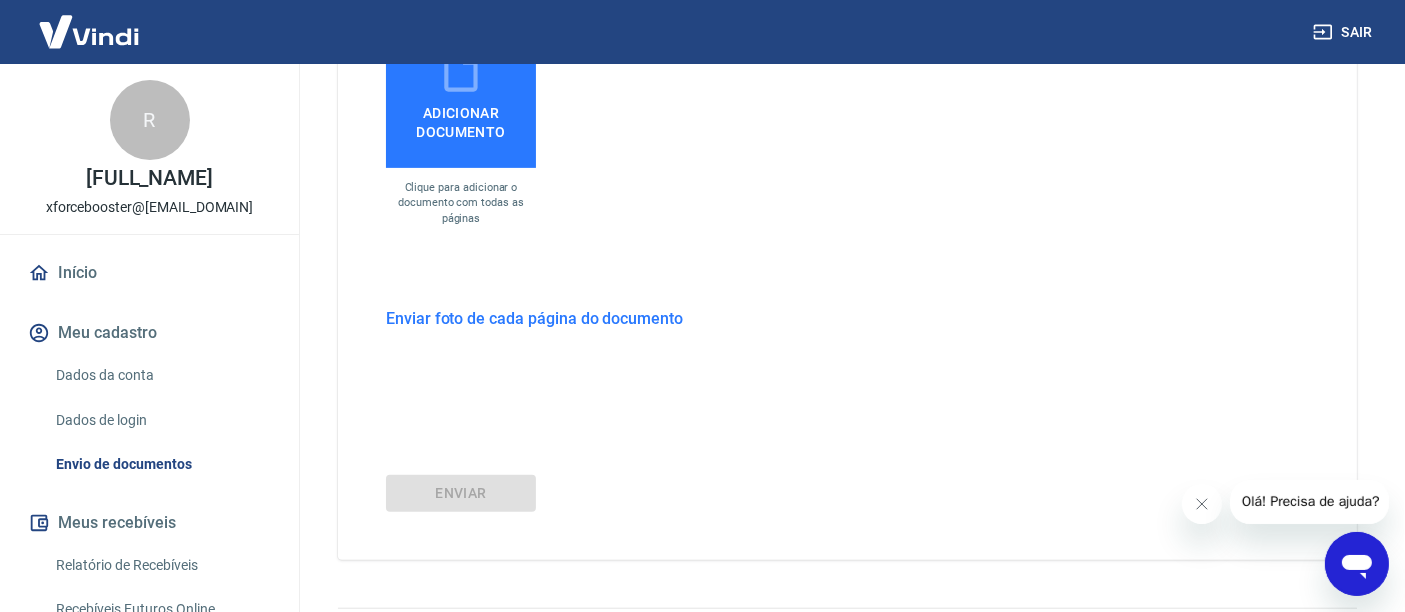 click on "Envie um dos documentos abaixo que comprove a existência da empresa. O tipo do documento deverá ser enviado de acordo com a natureza jurídica da empresa. Selecione o documento que será enviado: Certificado de Cadastro de Micro Empresário Individual - para empresas   Micro Empresário Individual (MEI) Requerimento de Empresário Individual - para empresas   Empresário Individual (EI) Ato Constitutivo Eireli - para empresas   Empresa Individual de Responsabilidade Limitada (EIRELI) Contrato Social - para empresas   Limitada LTDA, Sociedade Simples (SS), Cooperativa (COOP) ou outros Estatuto Social - para empresas sócias   Sociedade Anônima É importante que o documento enviado contemple todas as atualizações feitas. Formatos de arquivo aceito: jpeg, jpg e pdf Tamanho máximo do arquivo: 4,5 MB Adicionar documento Clique para adicionar o documento com todas as páginas Enviar foto de cada página do documento ENVIAR" at bounding box center (847, -24) 